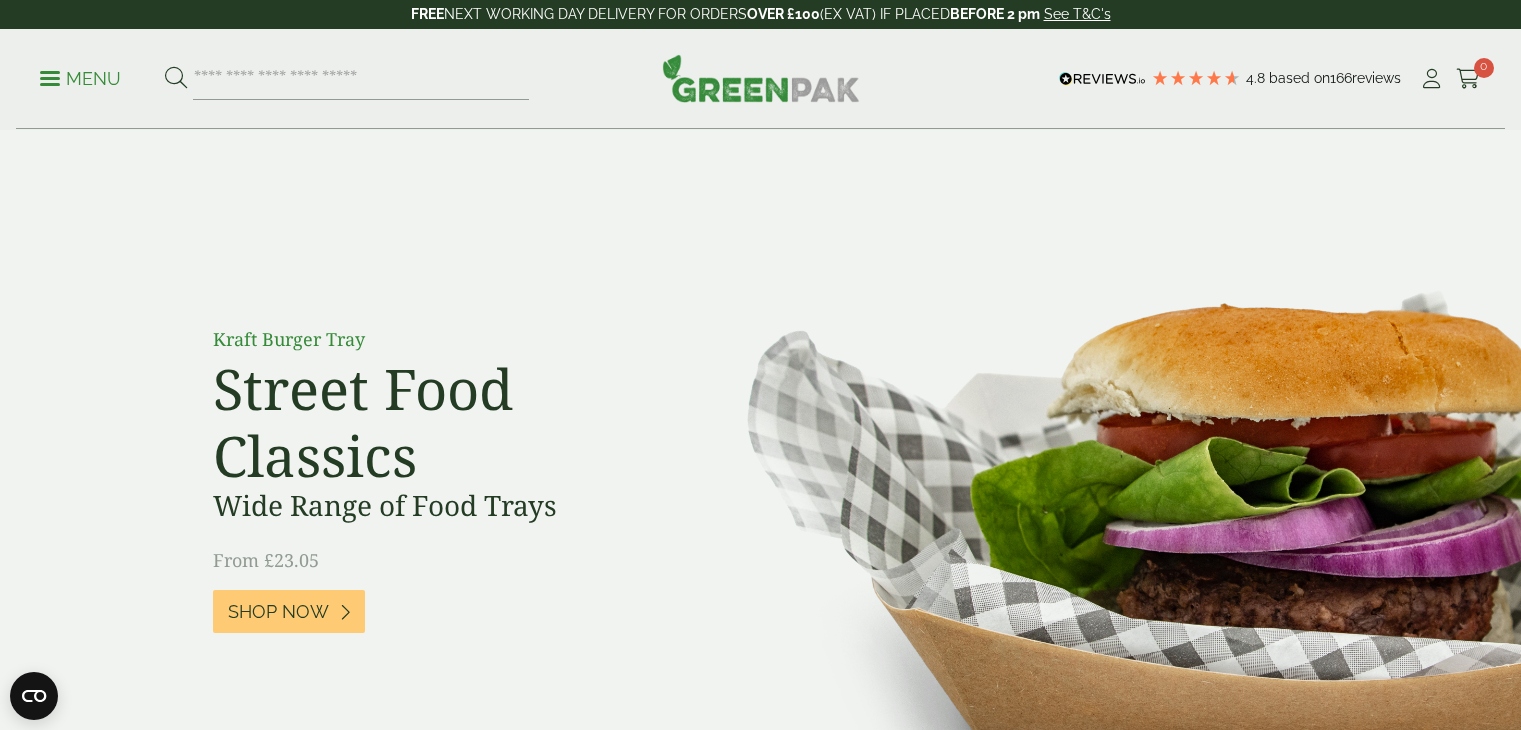 scroll, scrollTop: 638, scrollLeft: 0, axis: vertical 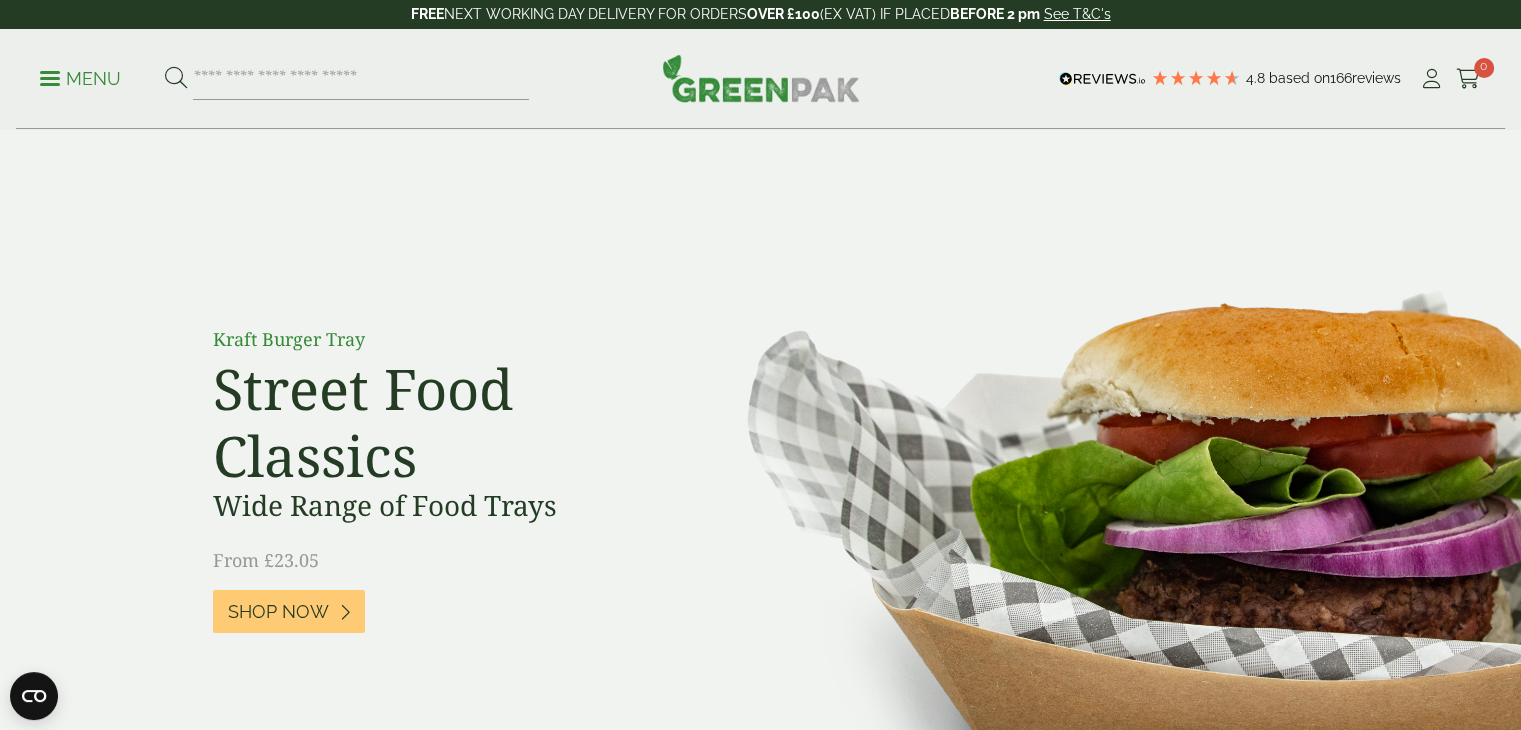 click on "Menu" at bounding box center (80, 79) 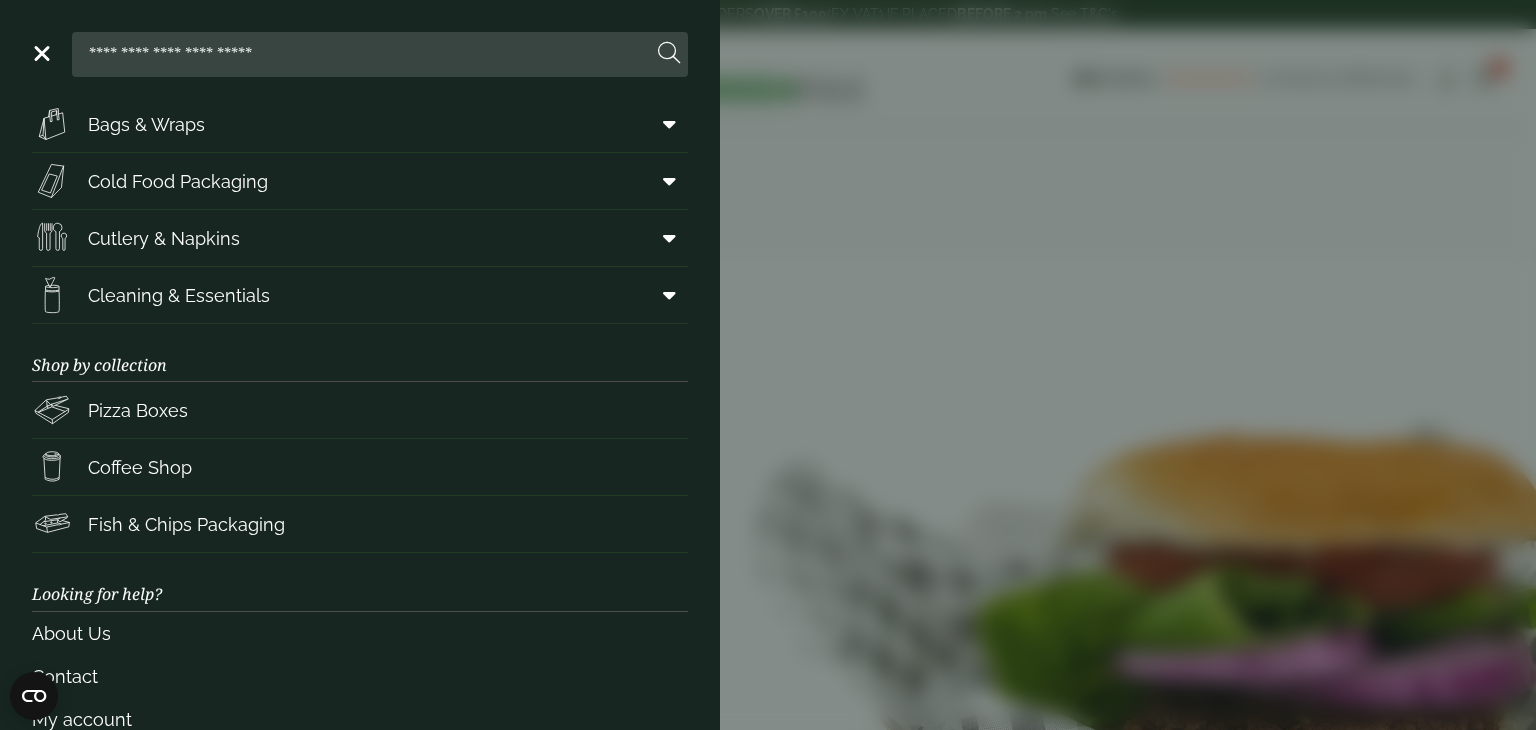 scroll, scrollTop: 260, scrollLeft: 0, axis: vertical 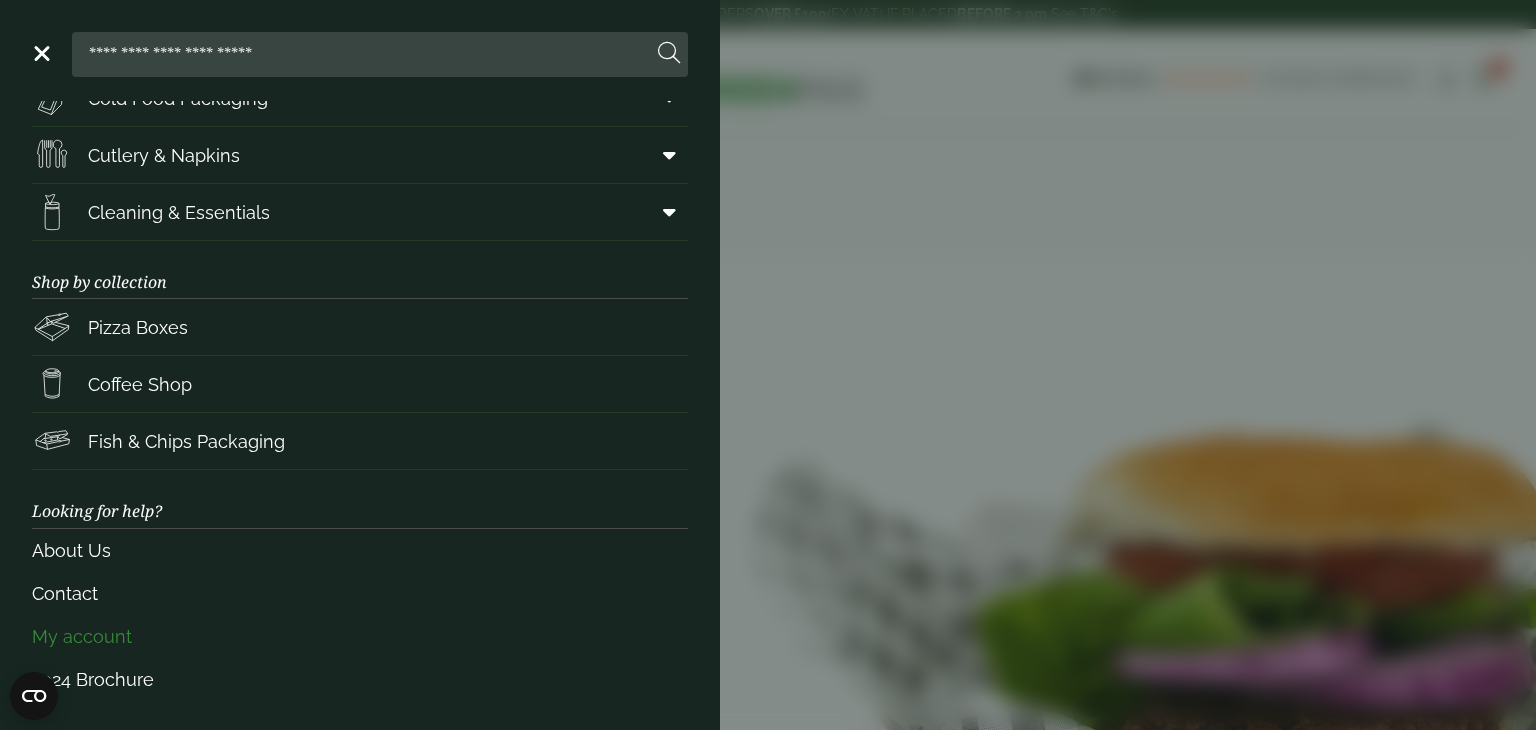 click on "My account" at bounding box center [360, 636] 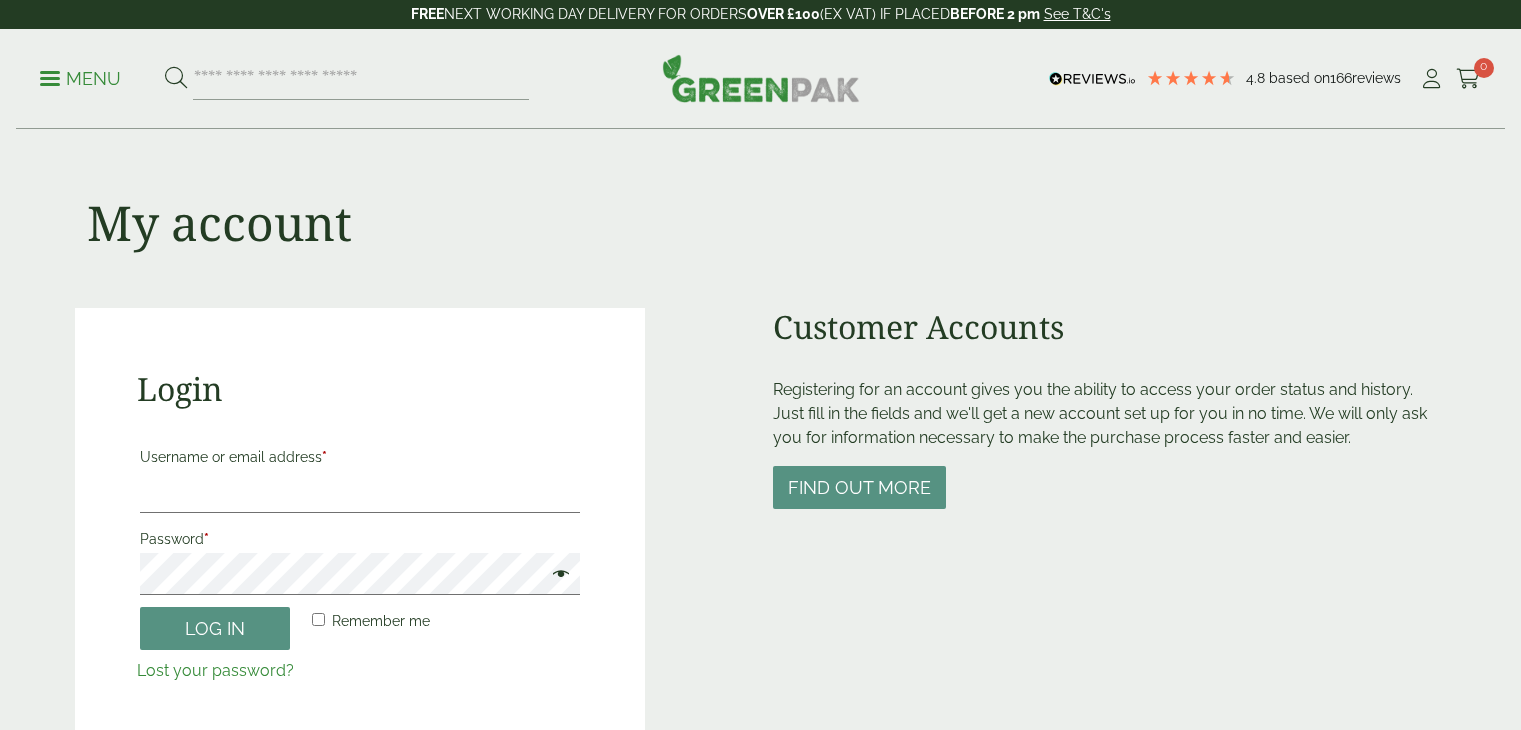 scroll, scrollTop: 0, scrollLeft: 0, axis: both 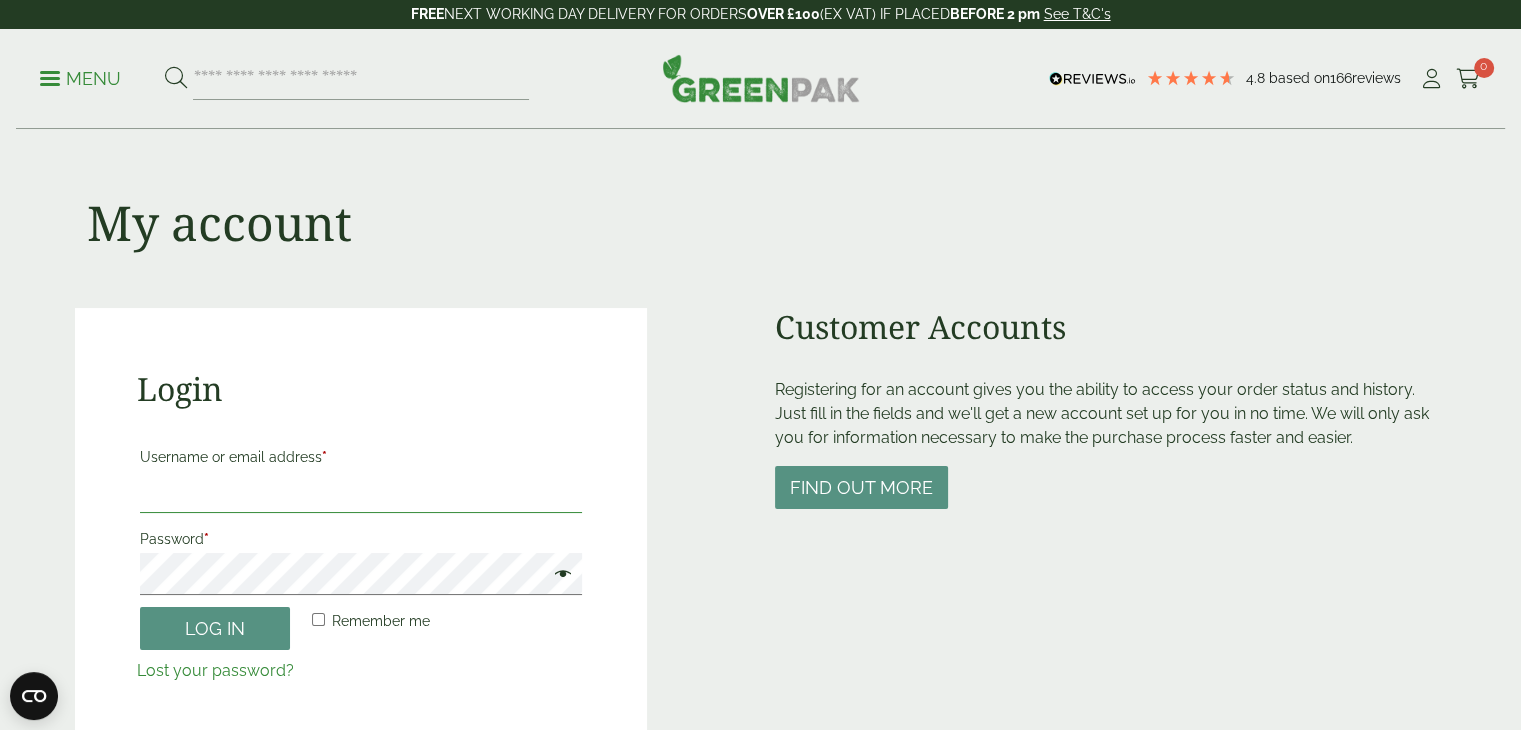 click on "Username or email address  *" at bounding box center [361, 492] 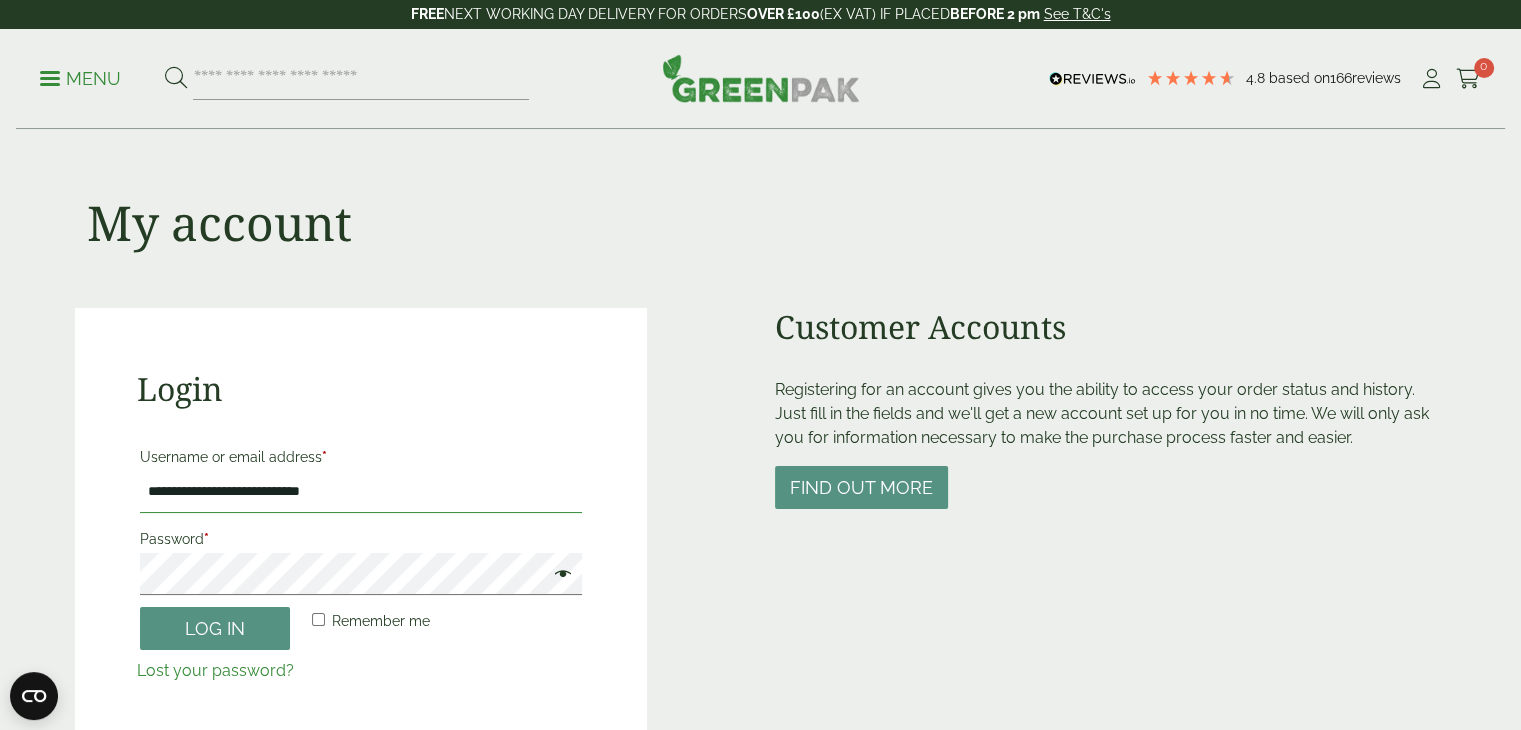 type on "**********" 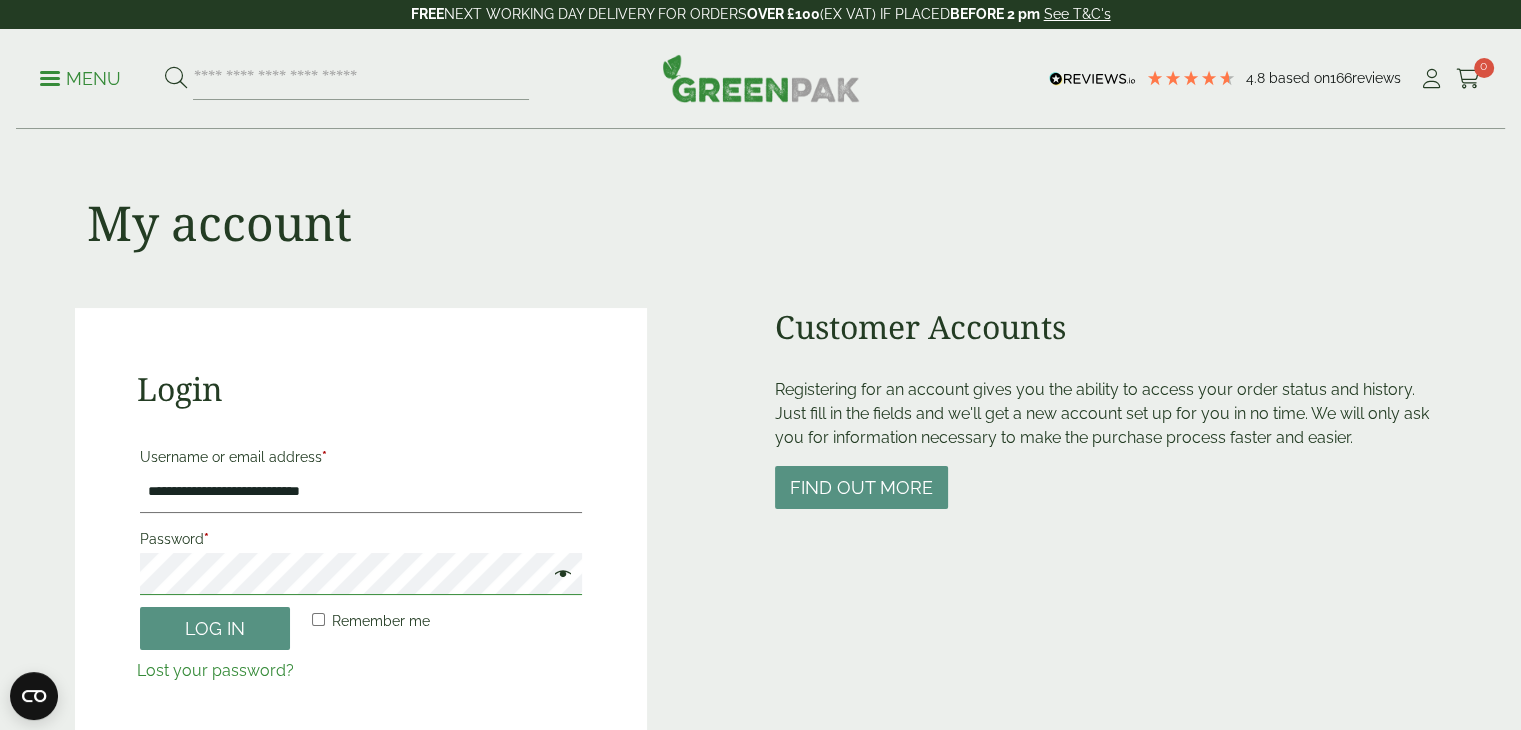 click on "Log in" at bounding box center [215, 628] 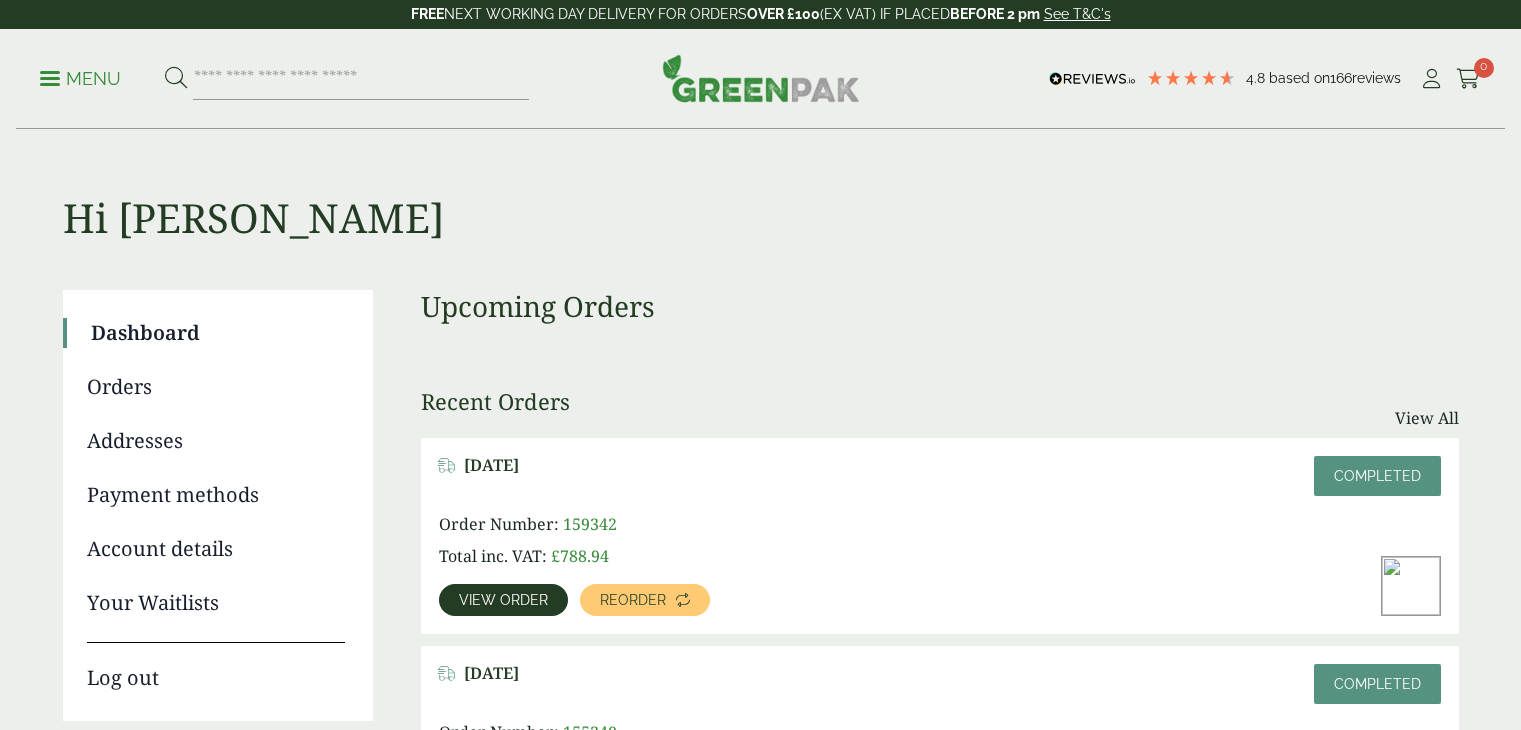 scroll, scrollTop: 0, scrollLeft: 0, axis: both 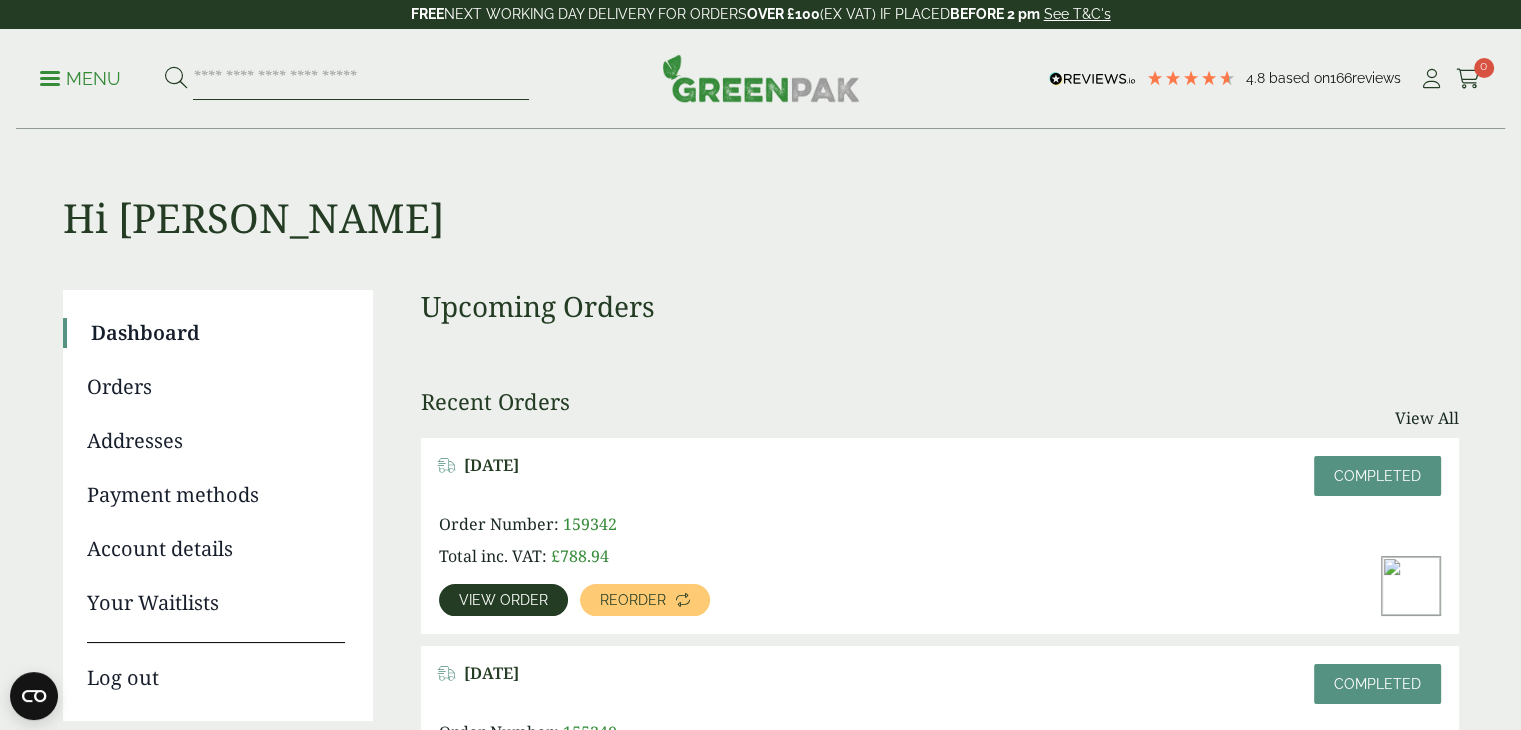 click at bounding box center [361, 79] 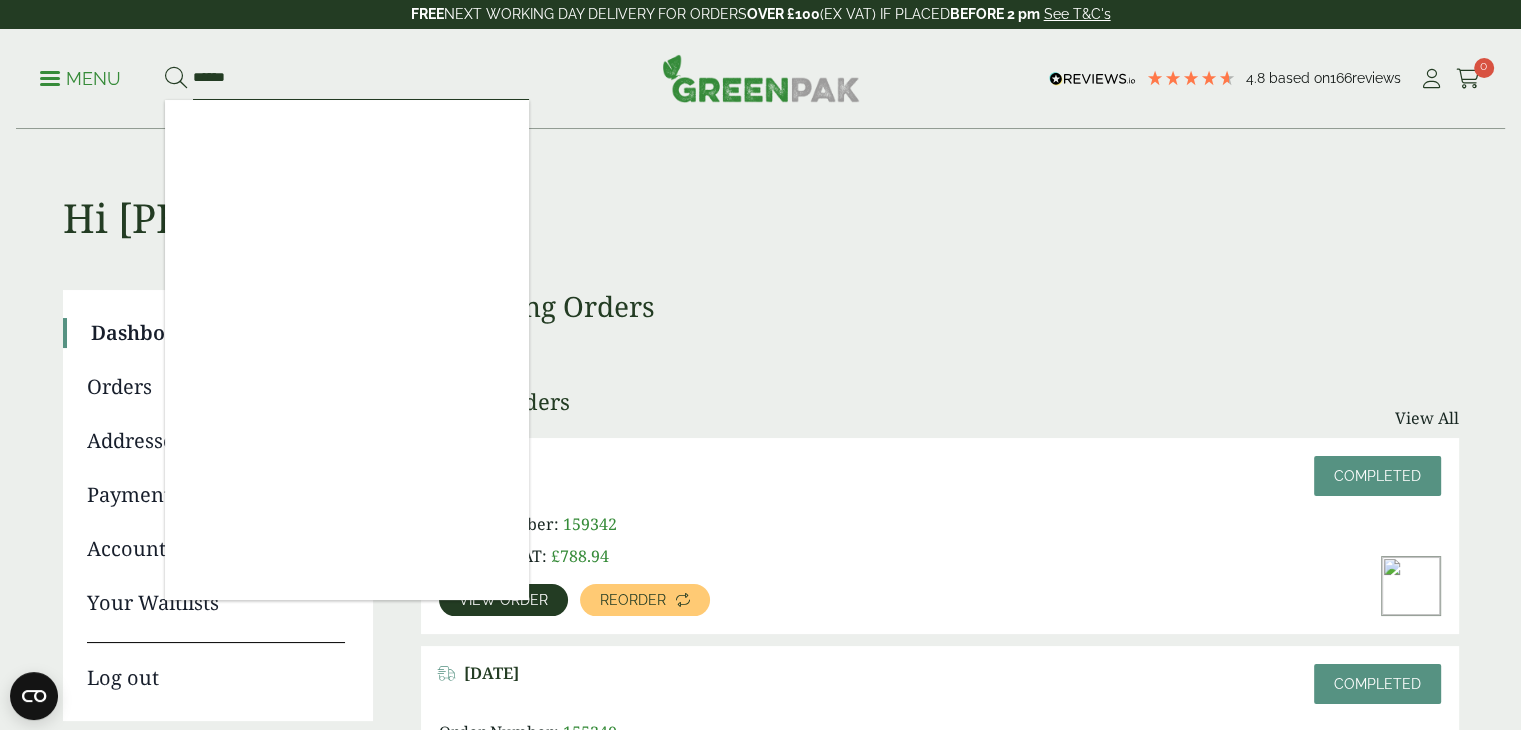 type on "******" 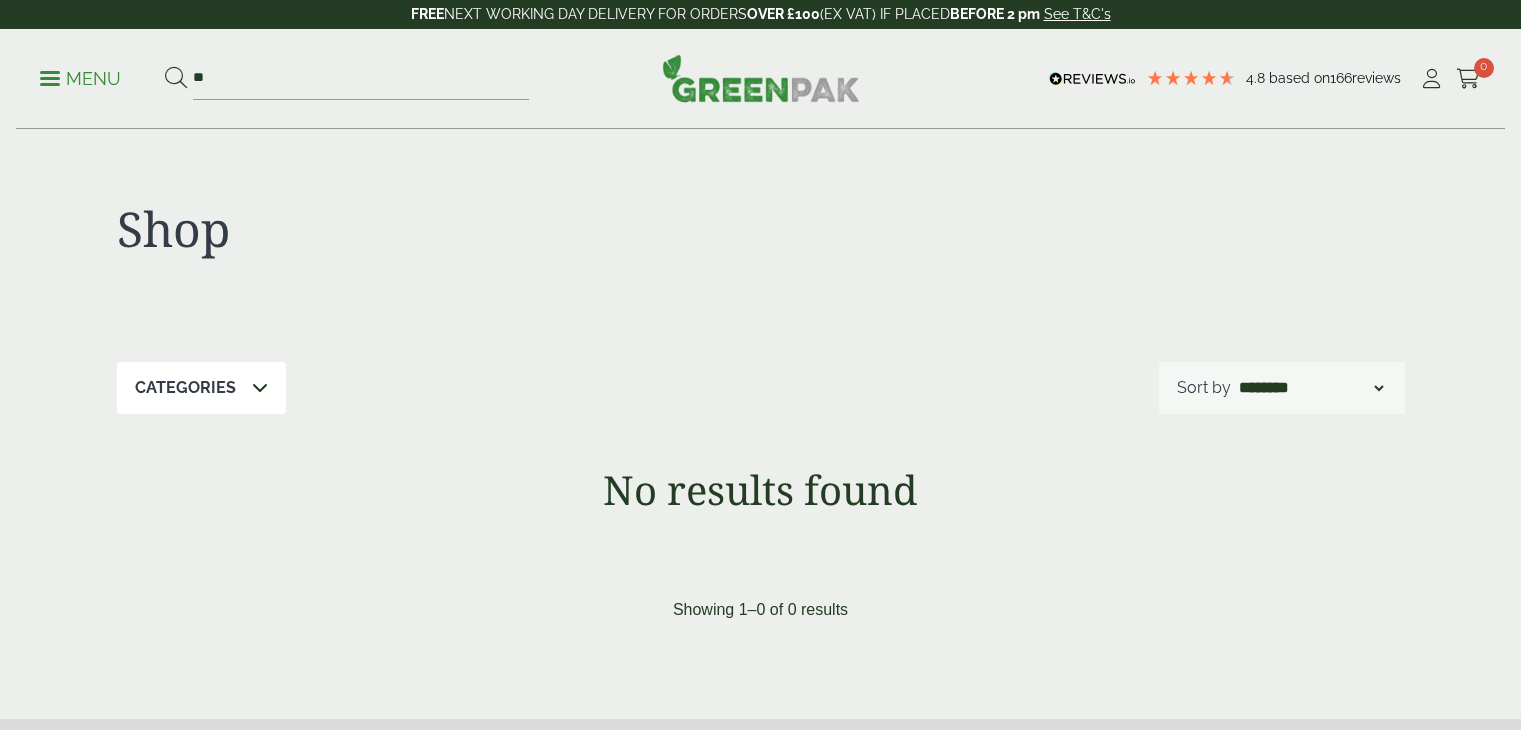 scroll, scrollTop: 0, scrollLeft: 0, axis: both 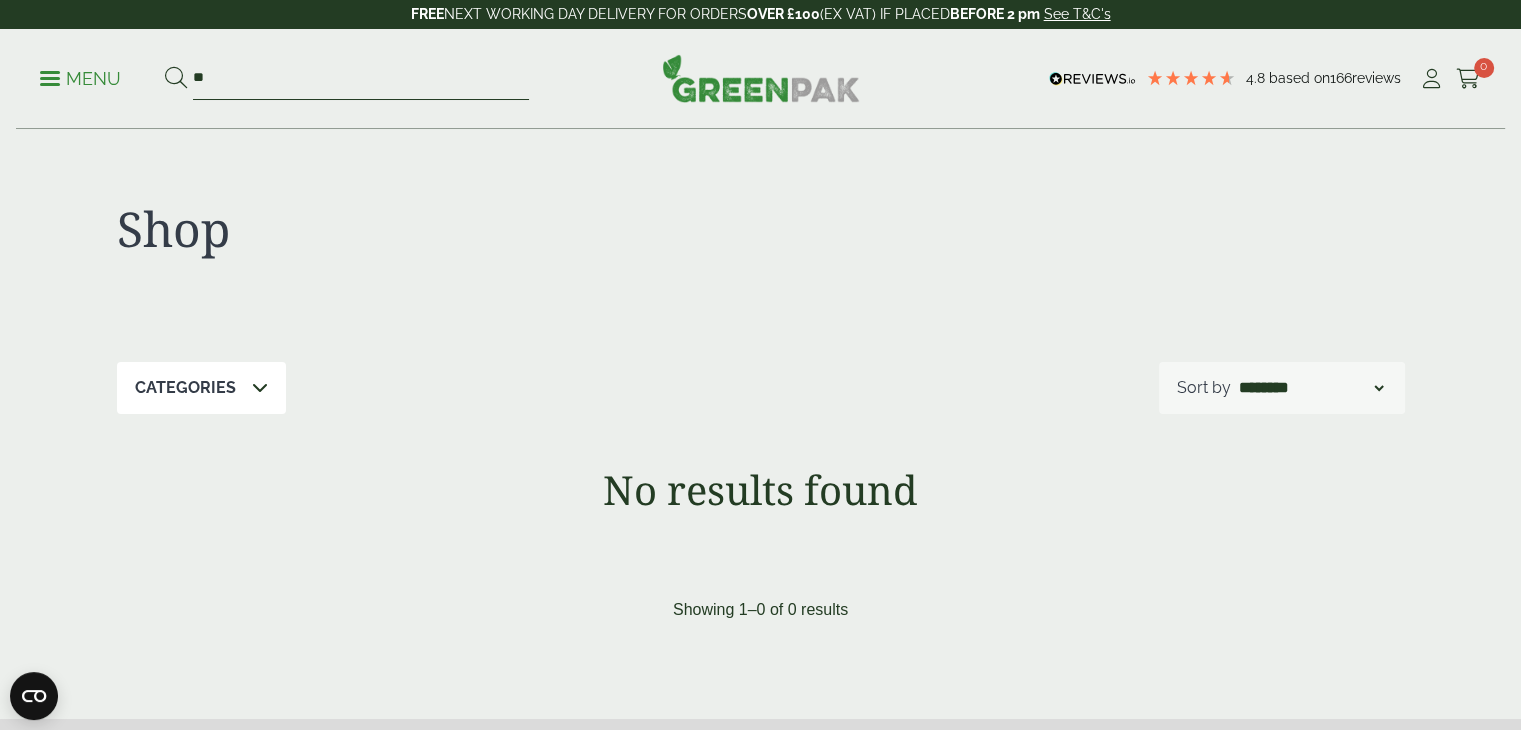 click on "**" at bounding box center (361, 79) 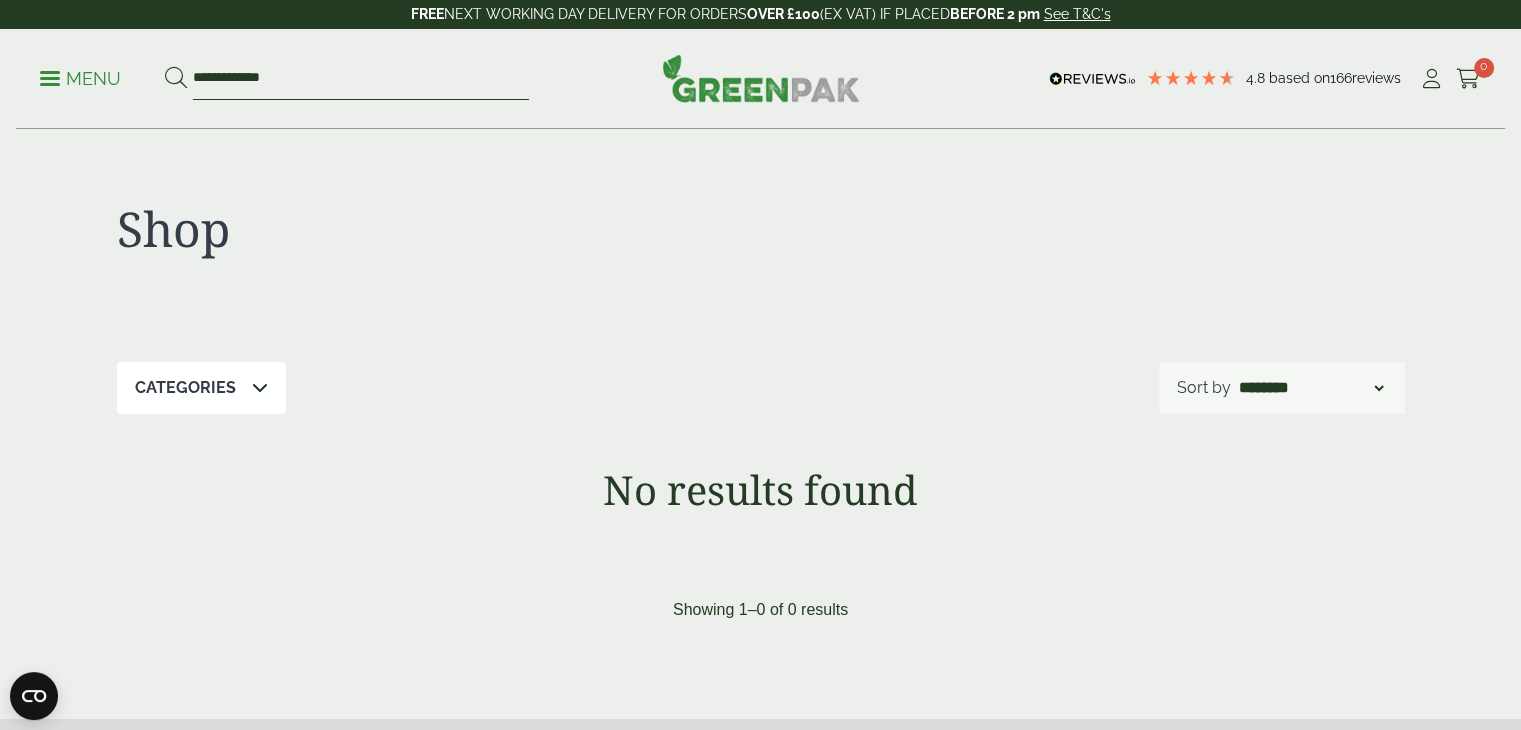 type on "**********" 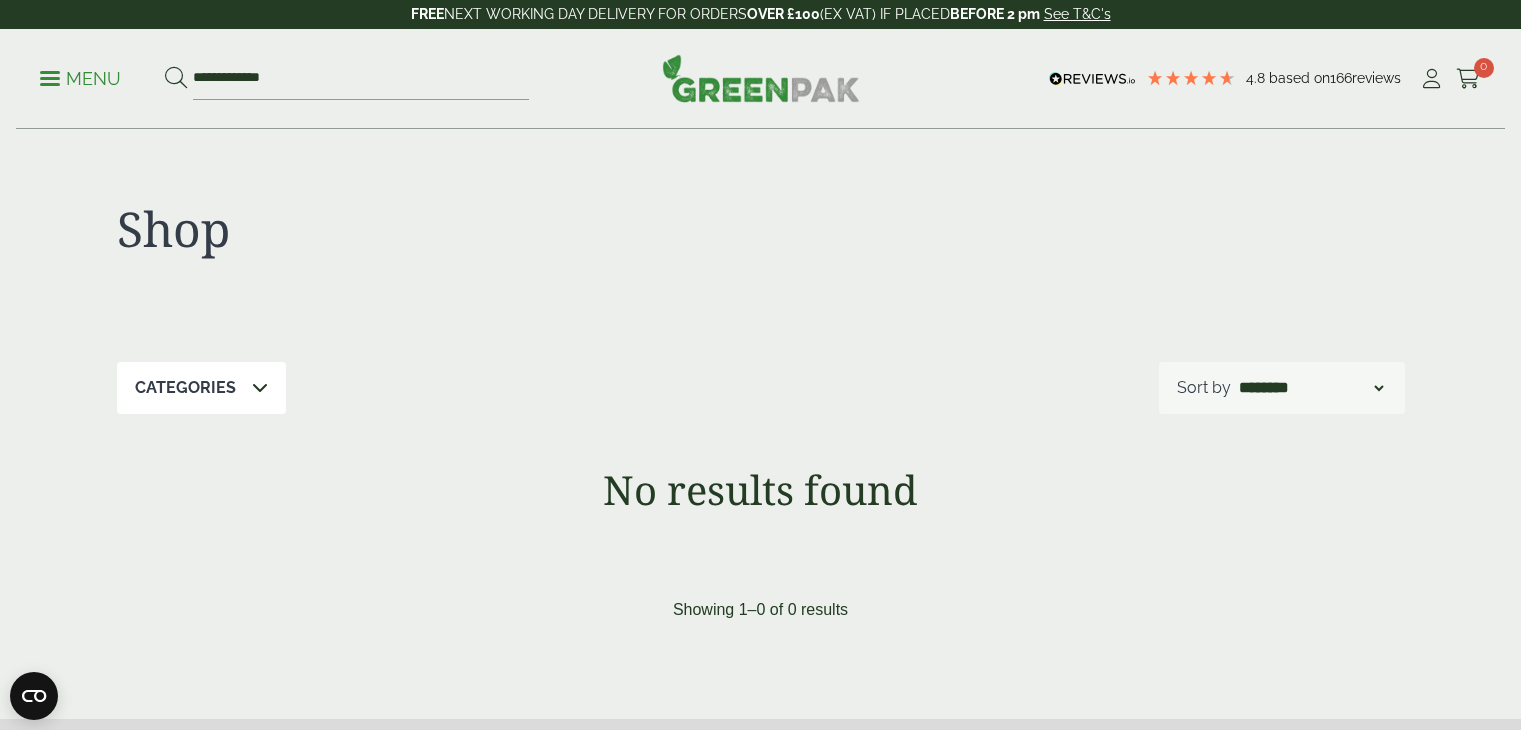 scroll, scrollTop: 0, scrollLeft: 0, axis: both 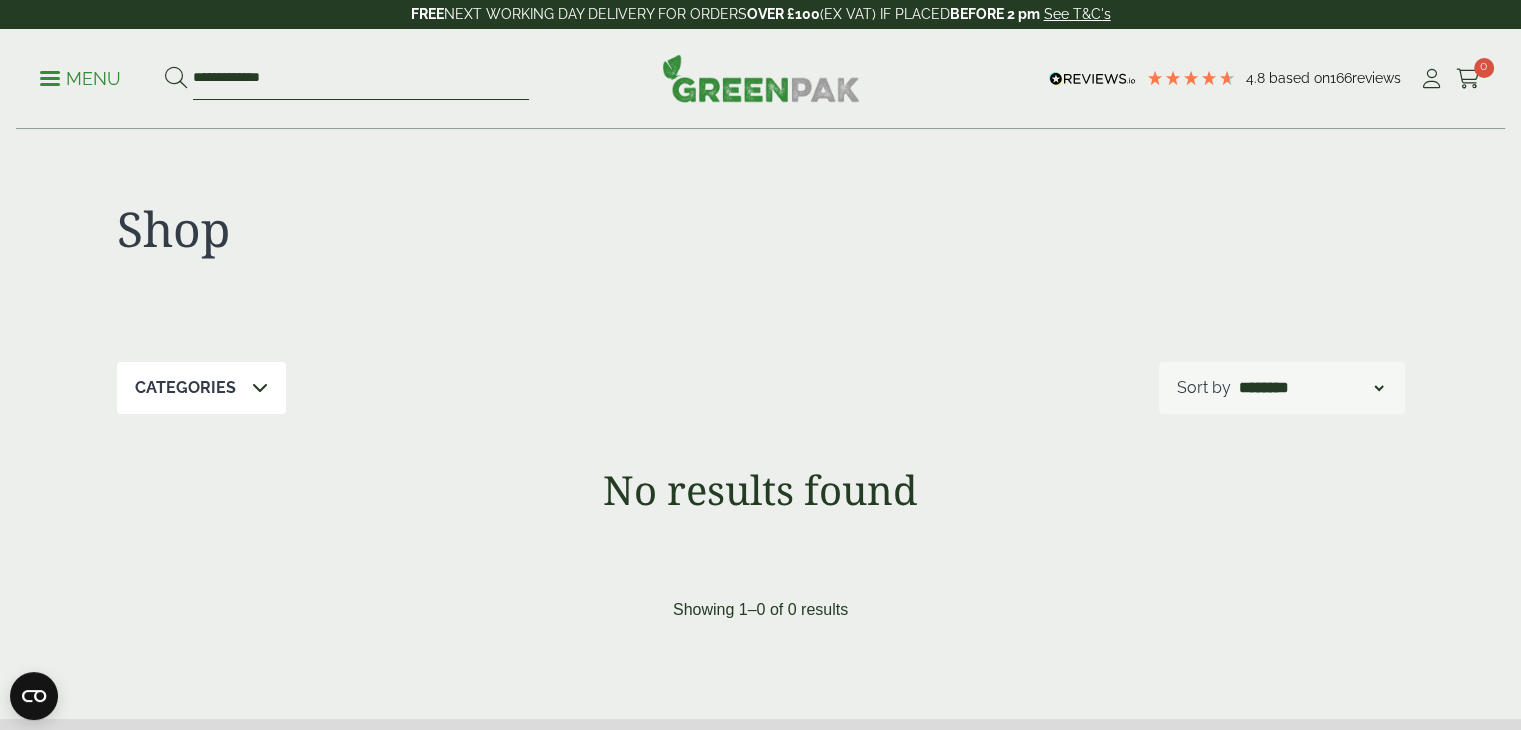 drag, startPoint x: 296, startPoint y: 75, endPoint x: 162, endPoint y: 79, distance: 134.0597 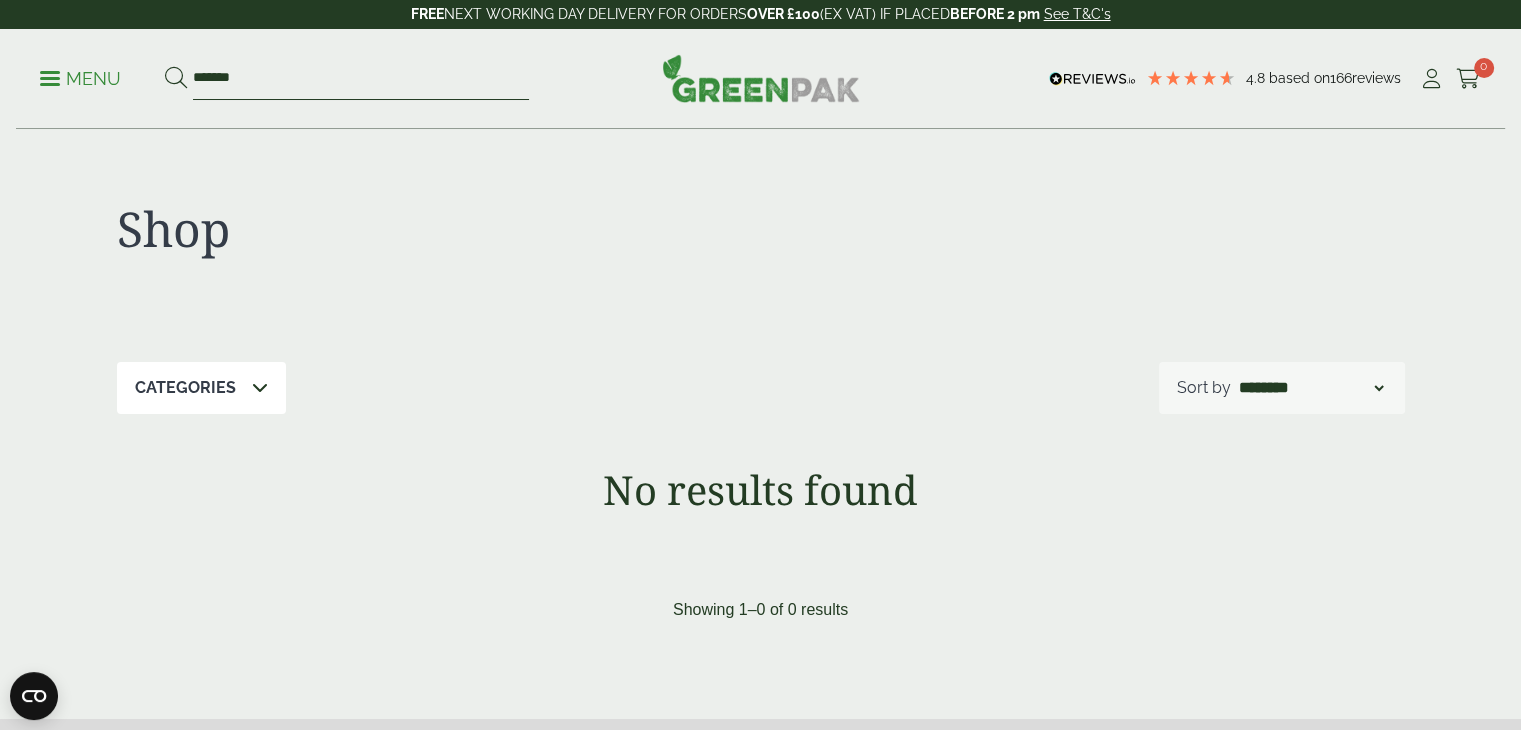 type on "*******" 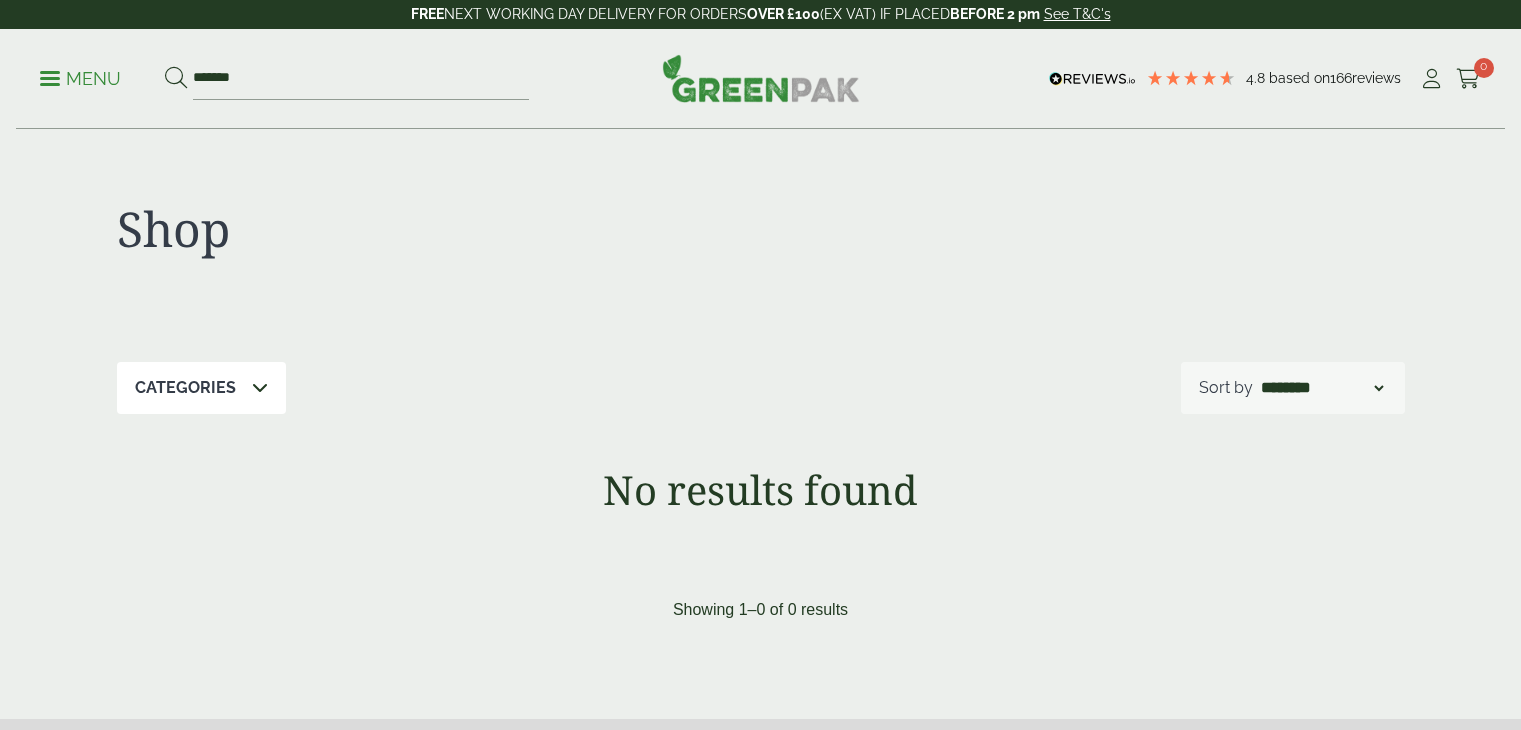 scroll, scrollTop: 0, scrollLeft: 0, axis: both 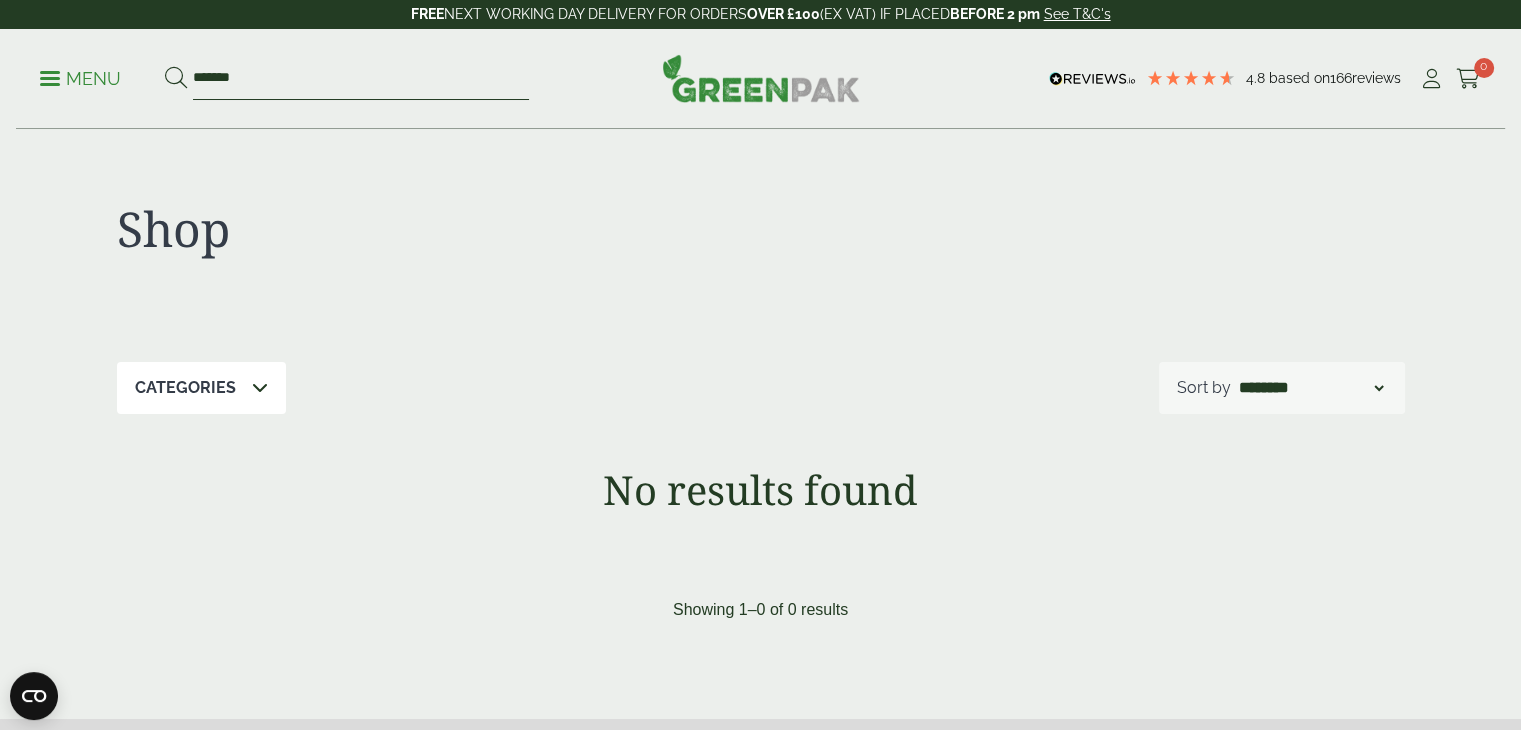 click on "*******" at bounding box center (361, 79) 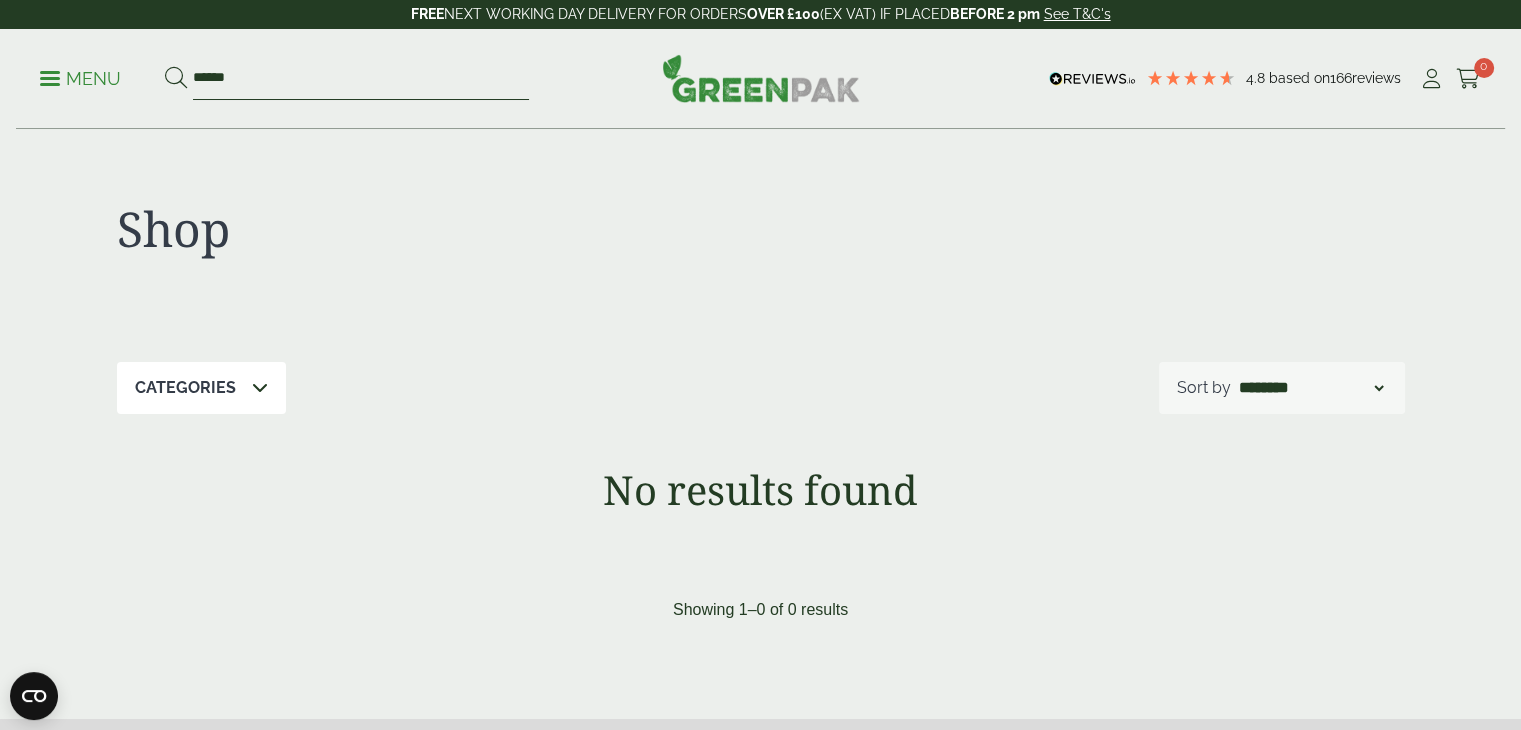 type on "******" 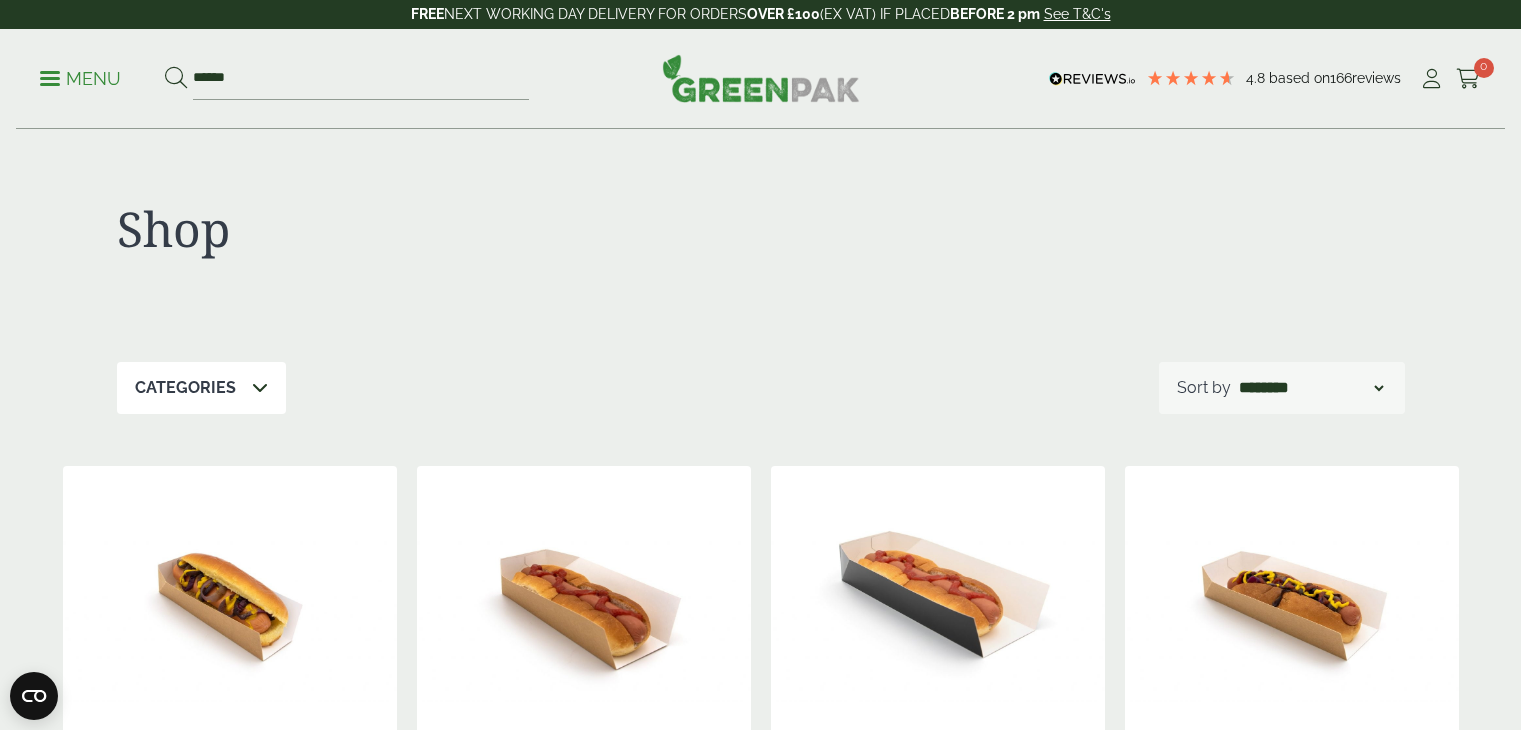 scroll, scrollTop: 0, scrollLeft: 0, axis: both 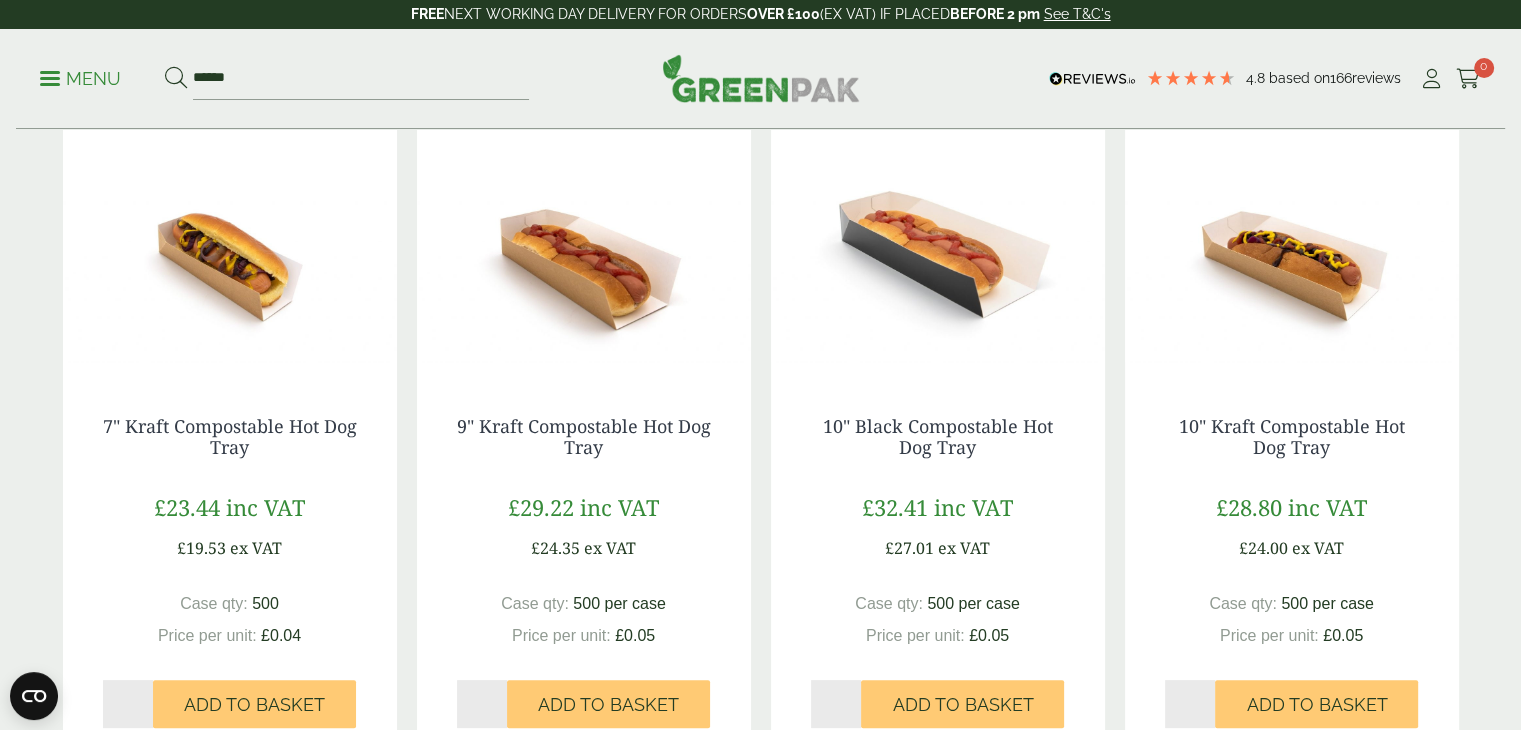click on "*" at bounding box center [482, 704] 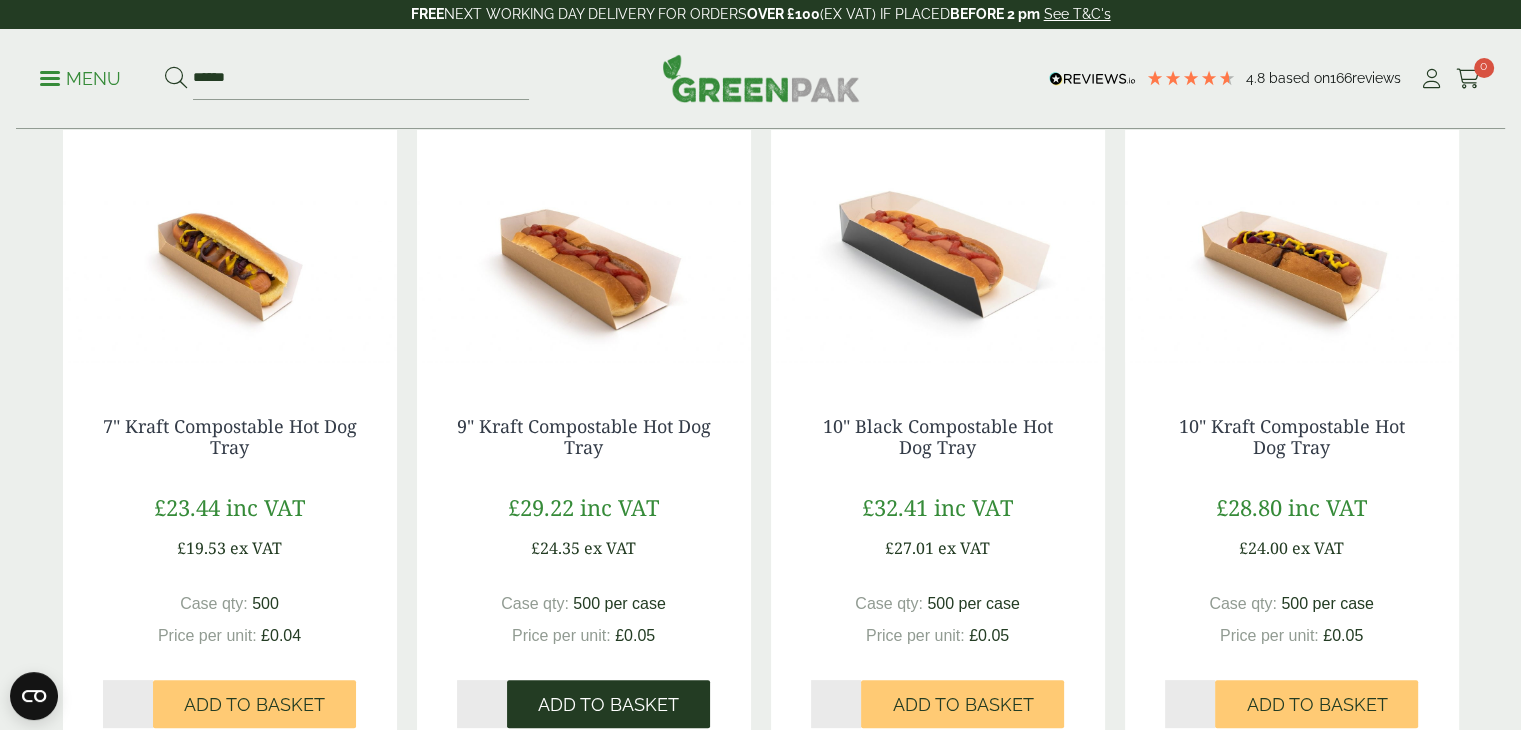 type on "*" 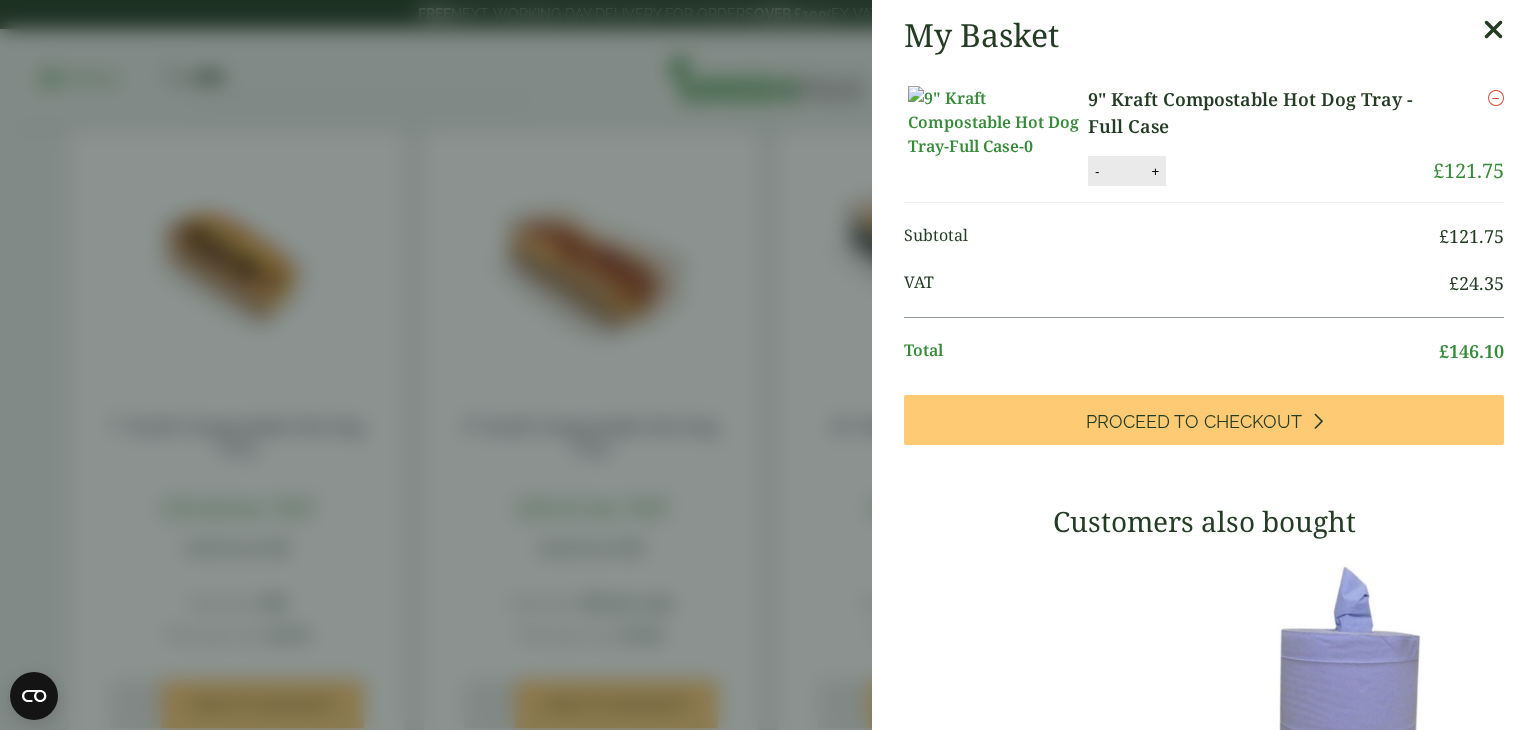 click on "My Basket
9" Kraft Compostable Hot Dog Tray - Full Case
9" Kraft Compostable Hot Dog Tray - Full Case quantity
- * +
Update
Remove
£ £" at bounding box center (768, 365) 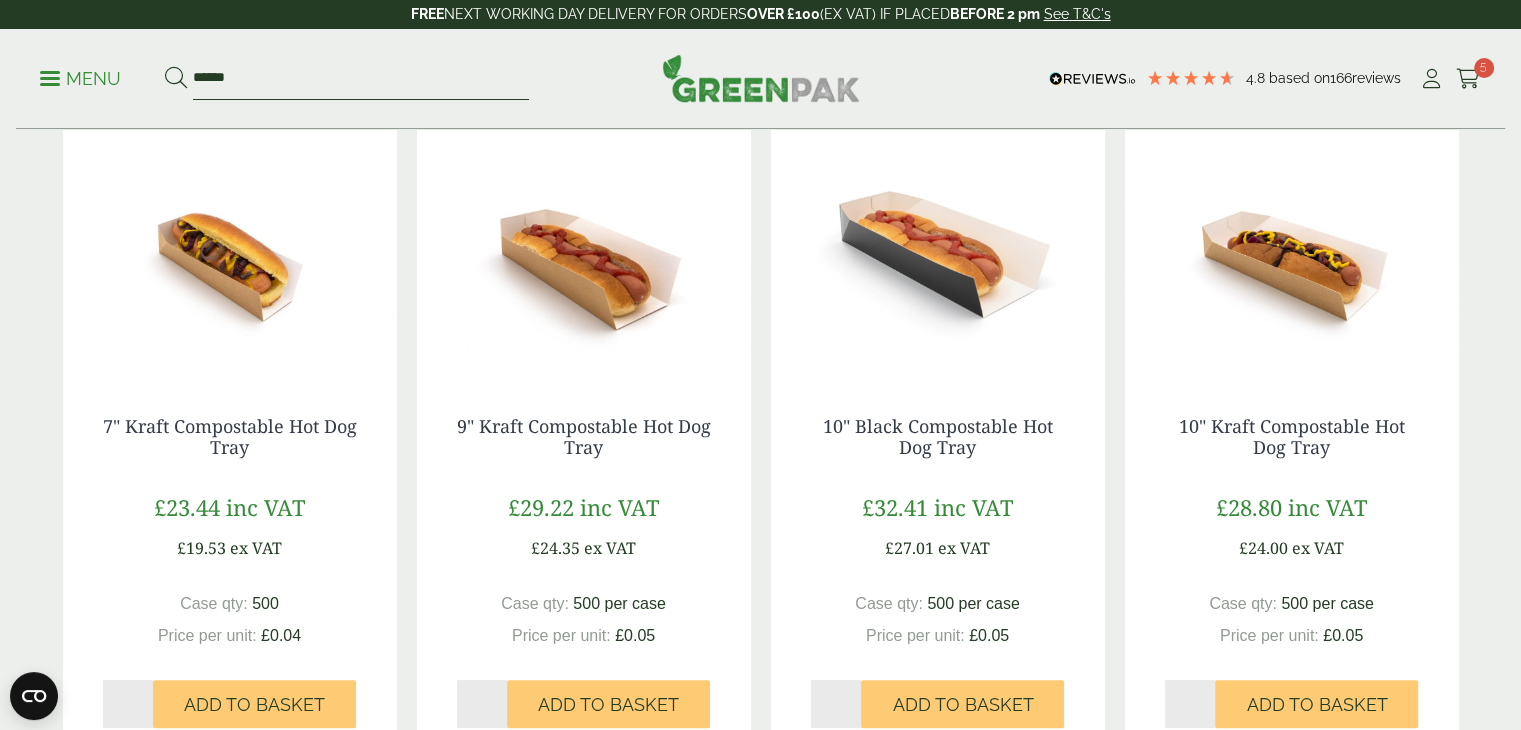 click on "******" at bounding box center [361, 79] 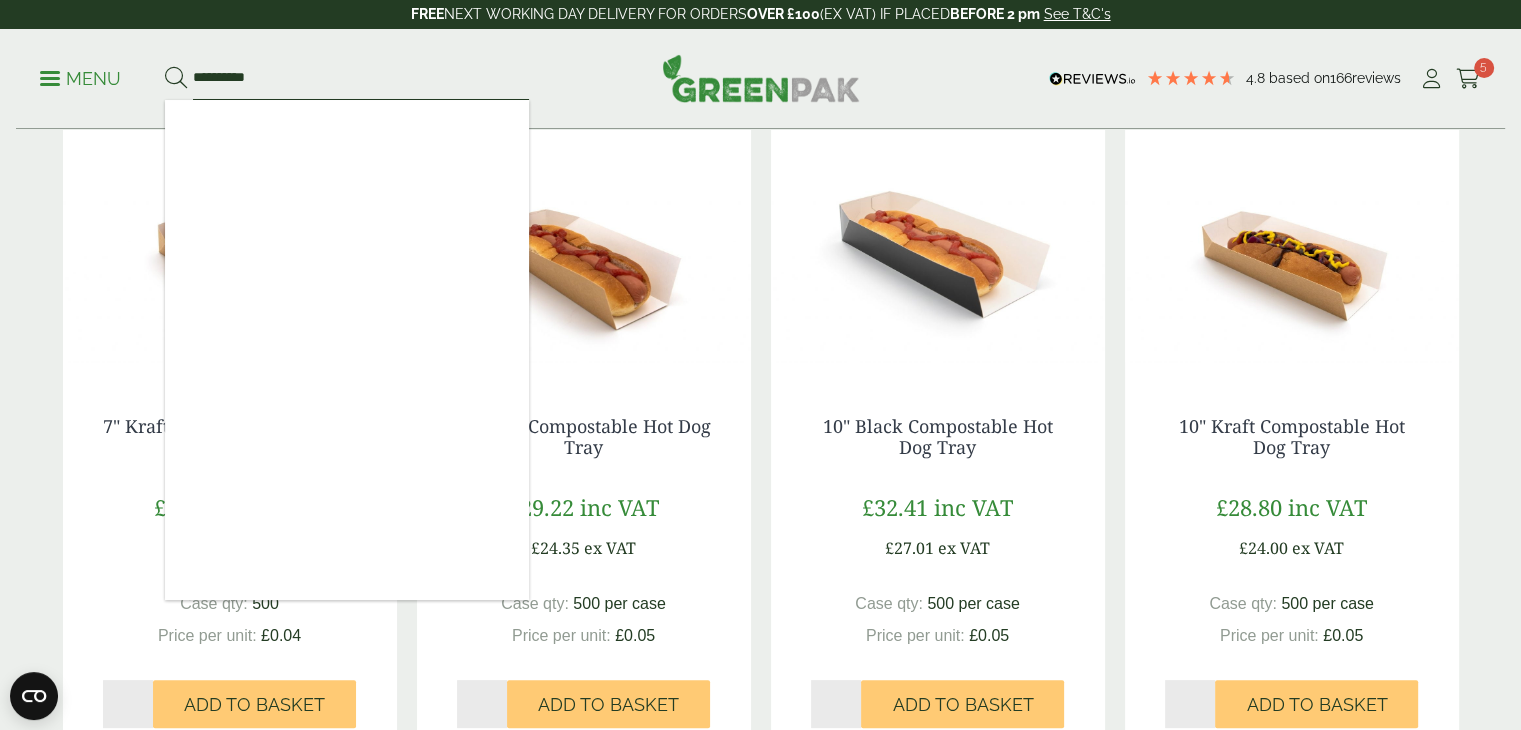 type on "**********" 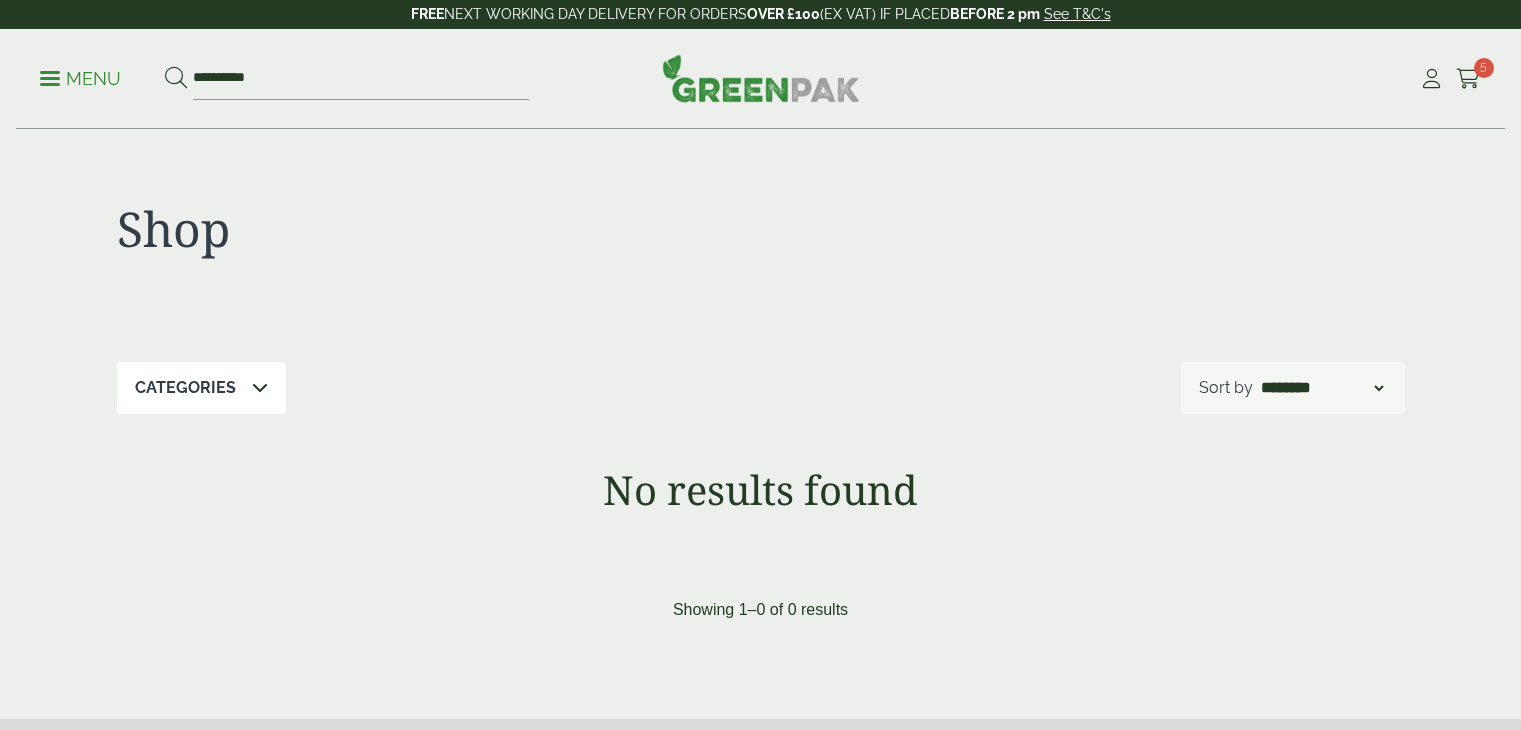 scroll, scrollTop: 0, scrollLeft: 0, axis: both 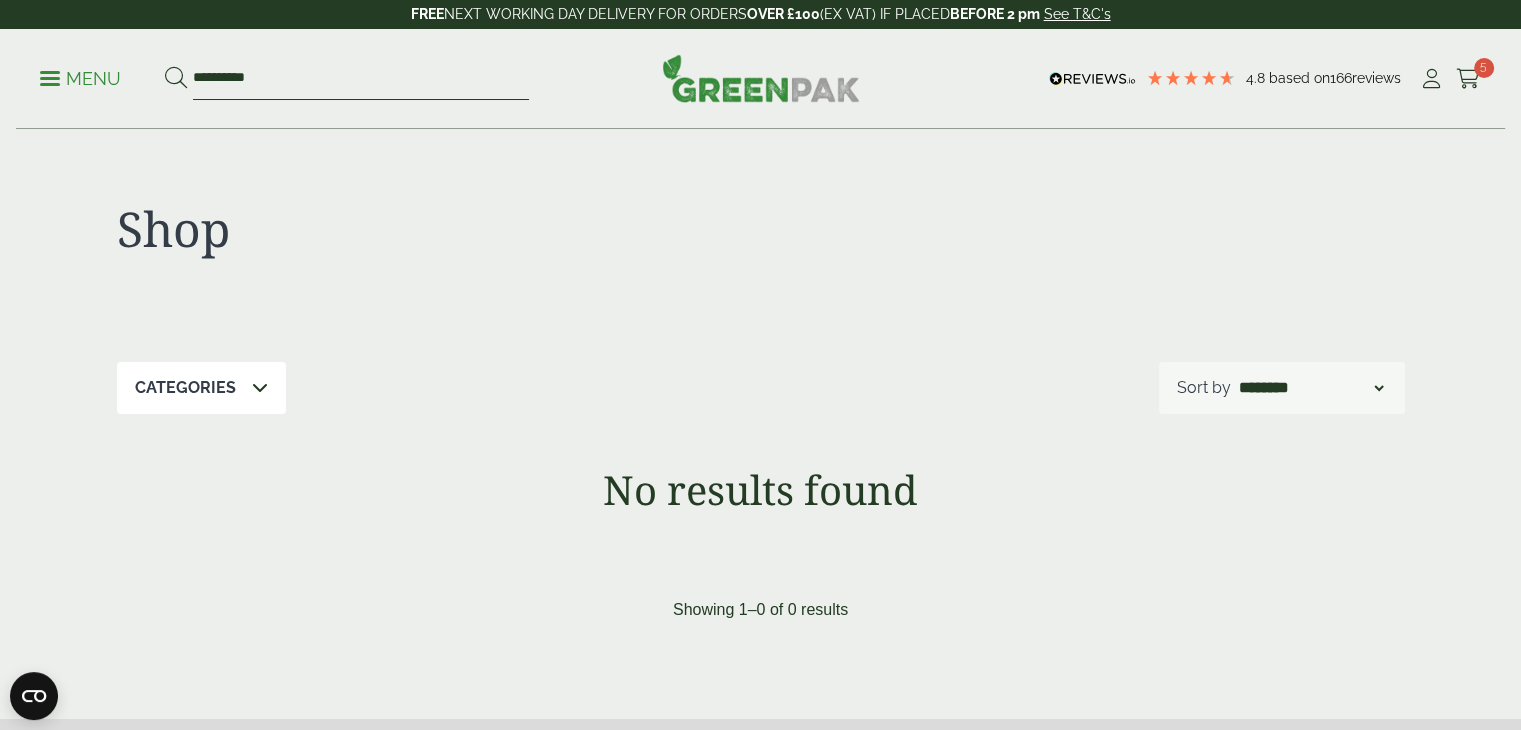 click on "**********" at bounding box center [361, 79] 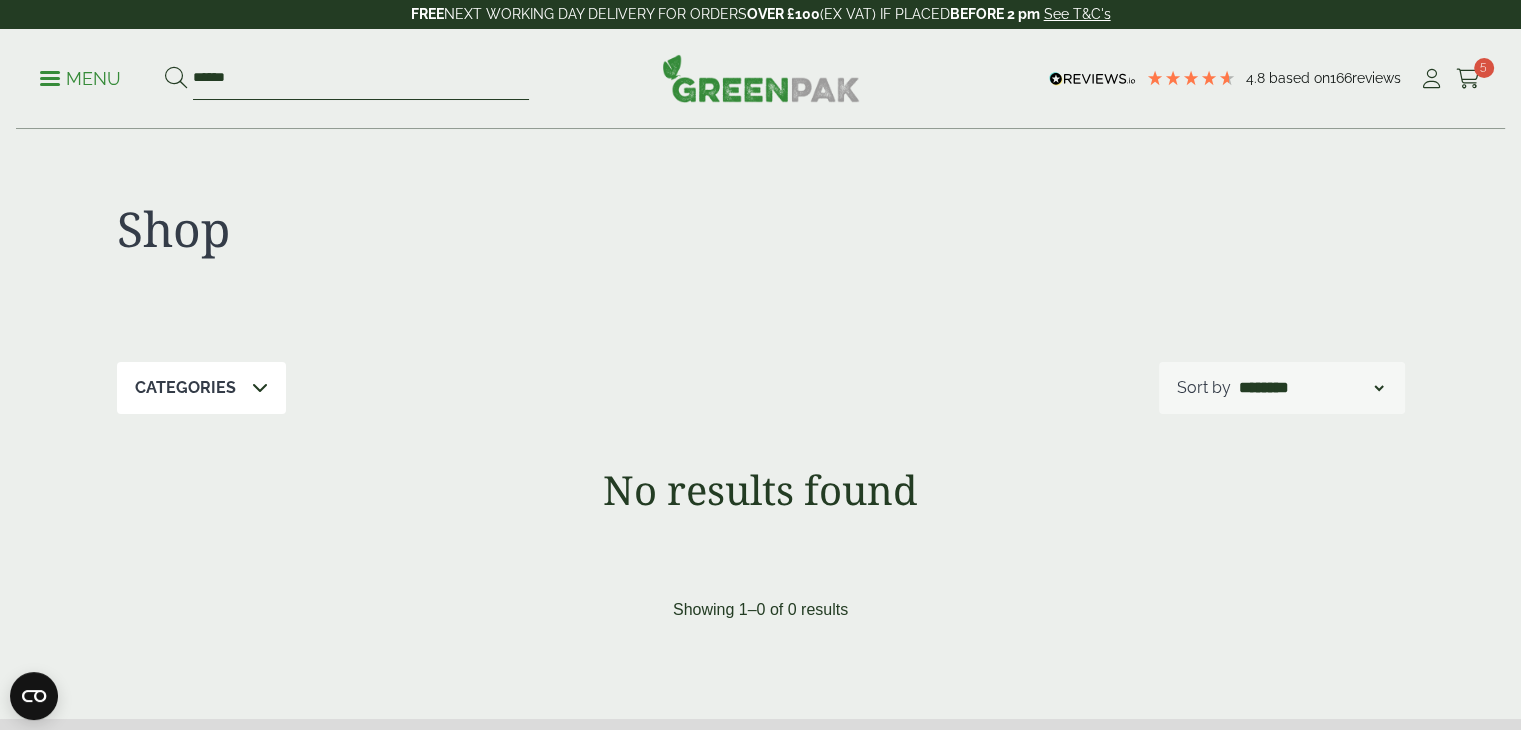 type on "*****" 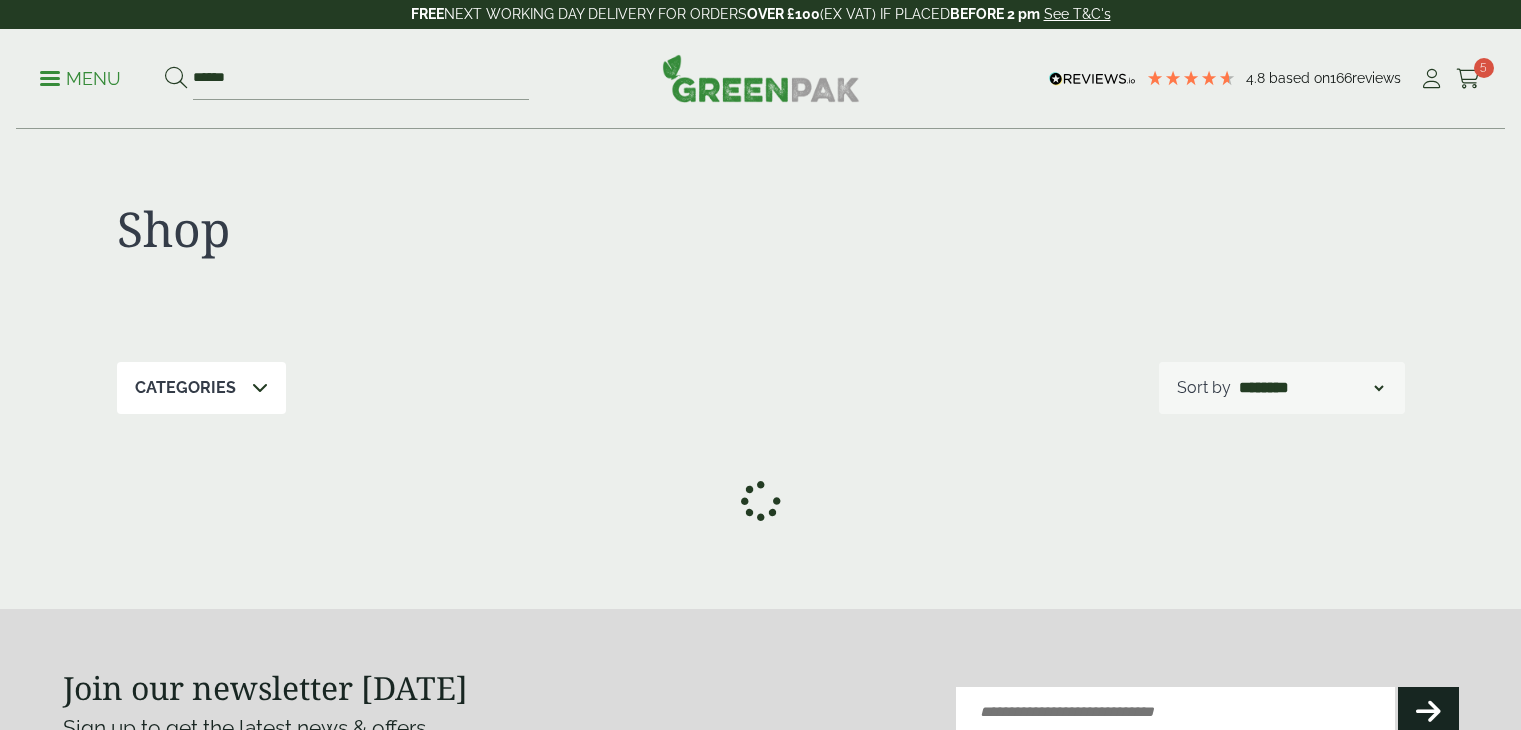 scroll, scrollTop: 0, scrollLeft: 0, axis: both 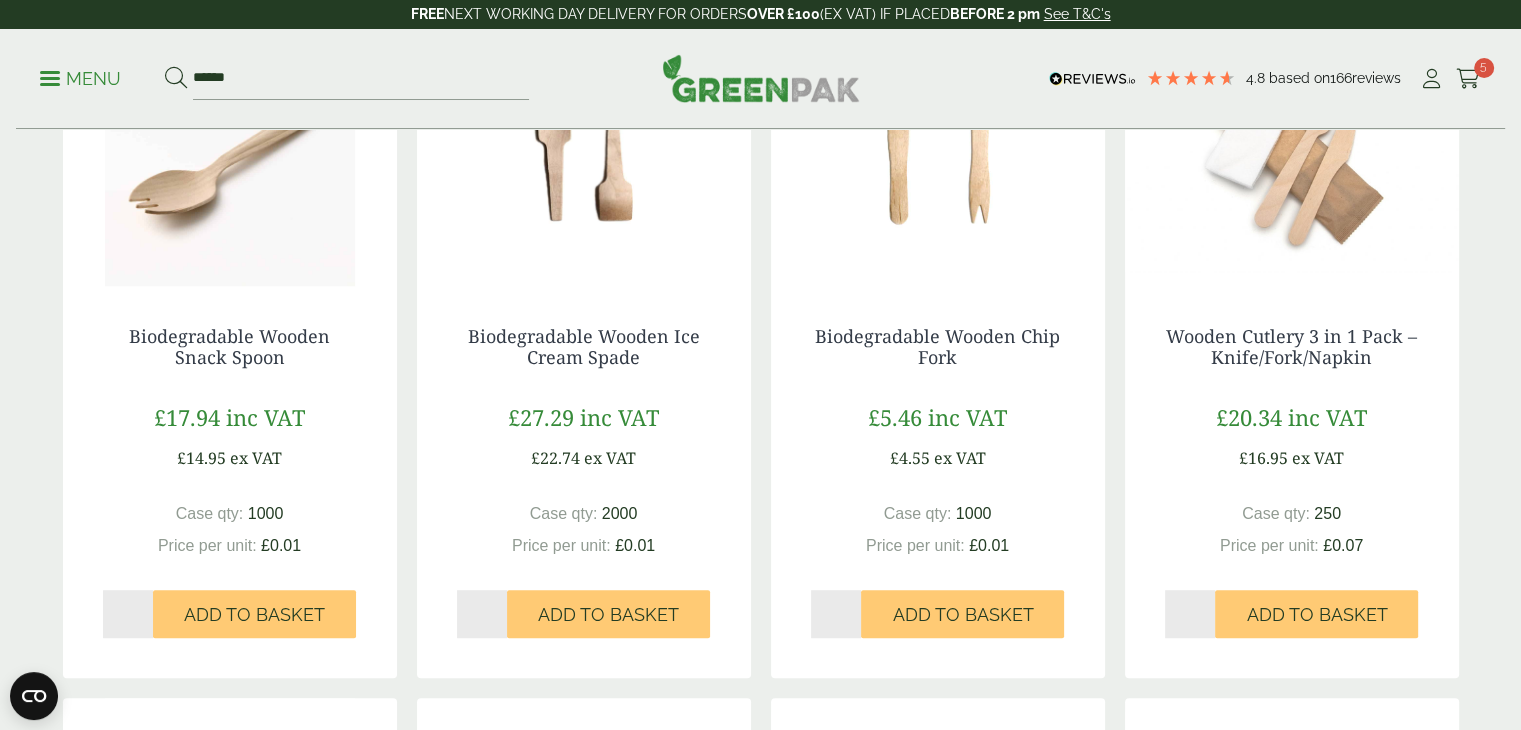 click on "*" at bounding box center (836, 614) 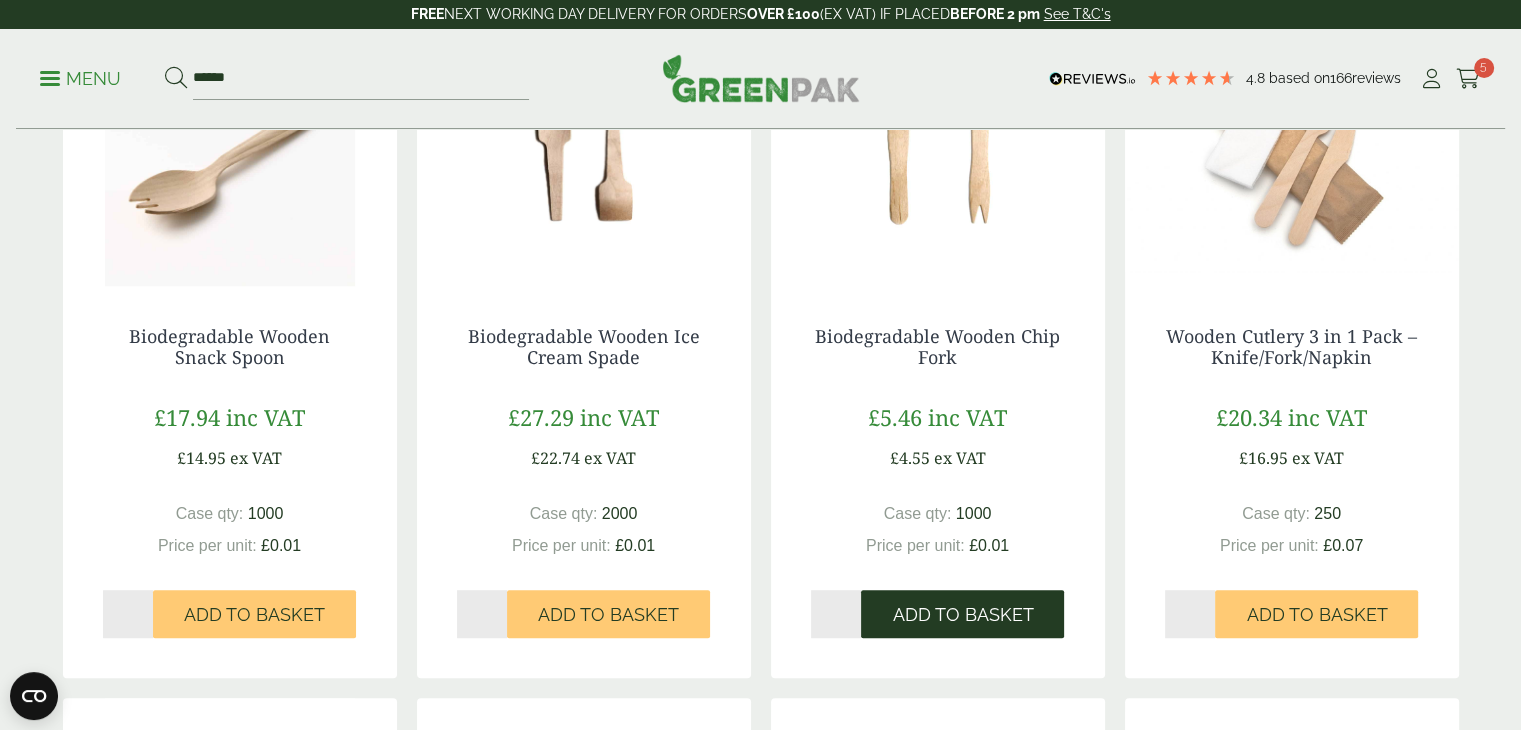 type on "*" 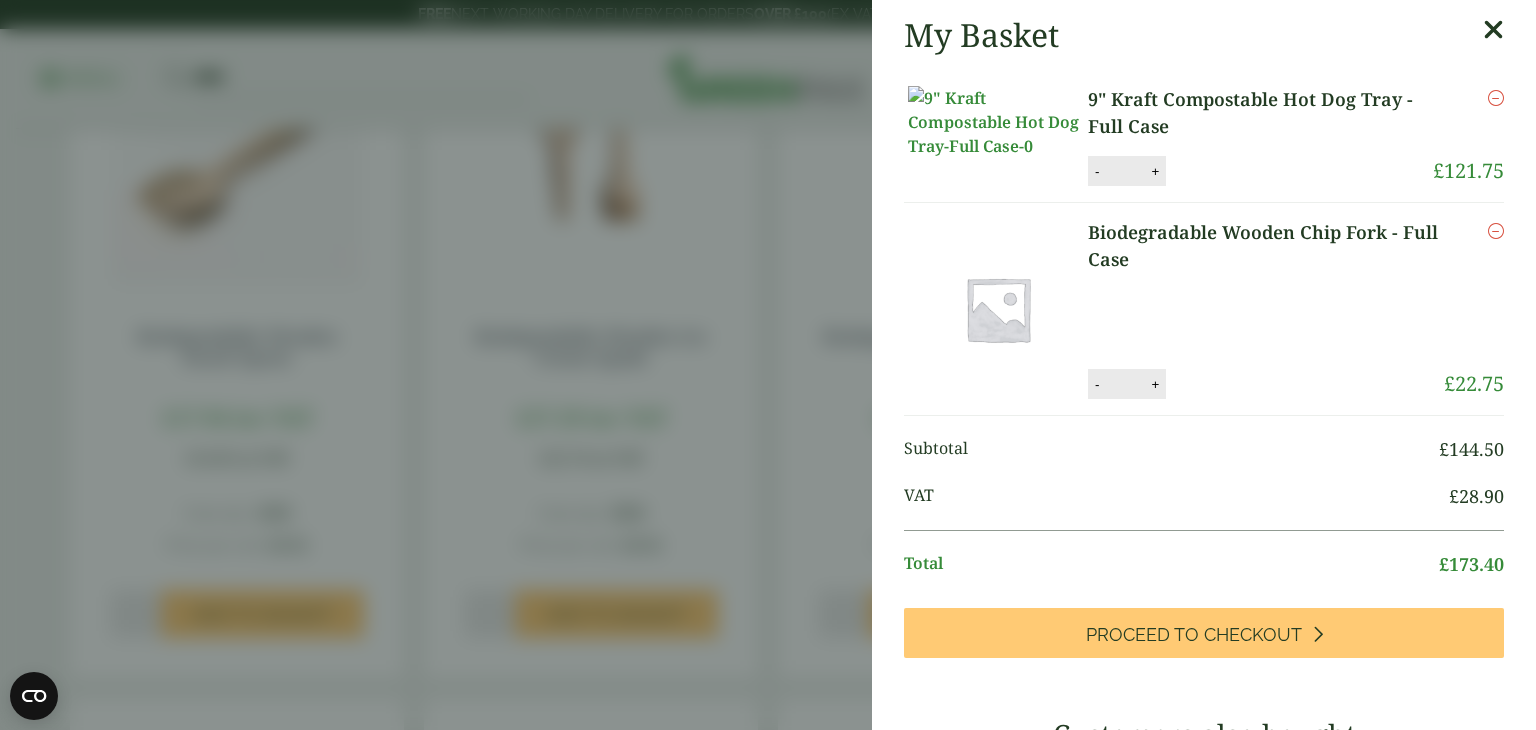 click on "My Basket
9" Kraft Compostable Hot Dog Tray - Full Case
9" Kraft Compostable Hot Dog Tray - Full Case quantity
- * +
Update
Remove
£ -" at bounding box center [768, 365] 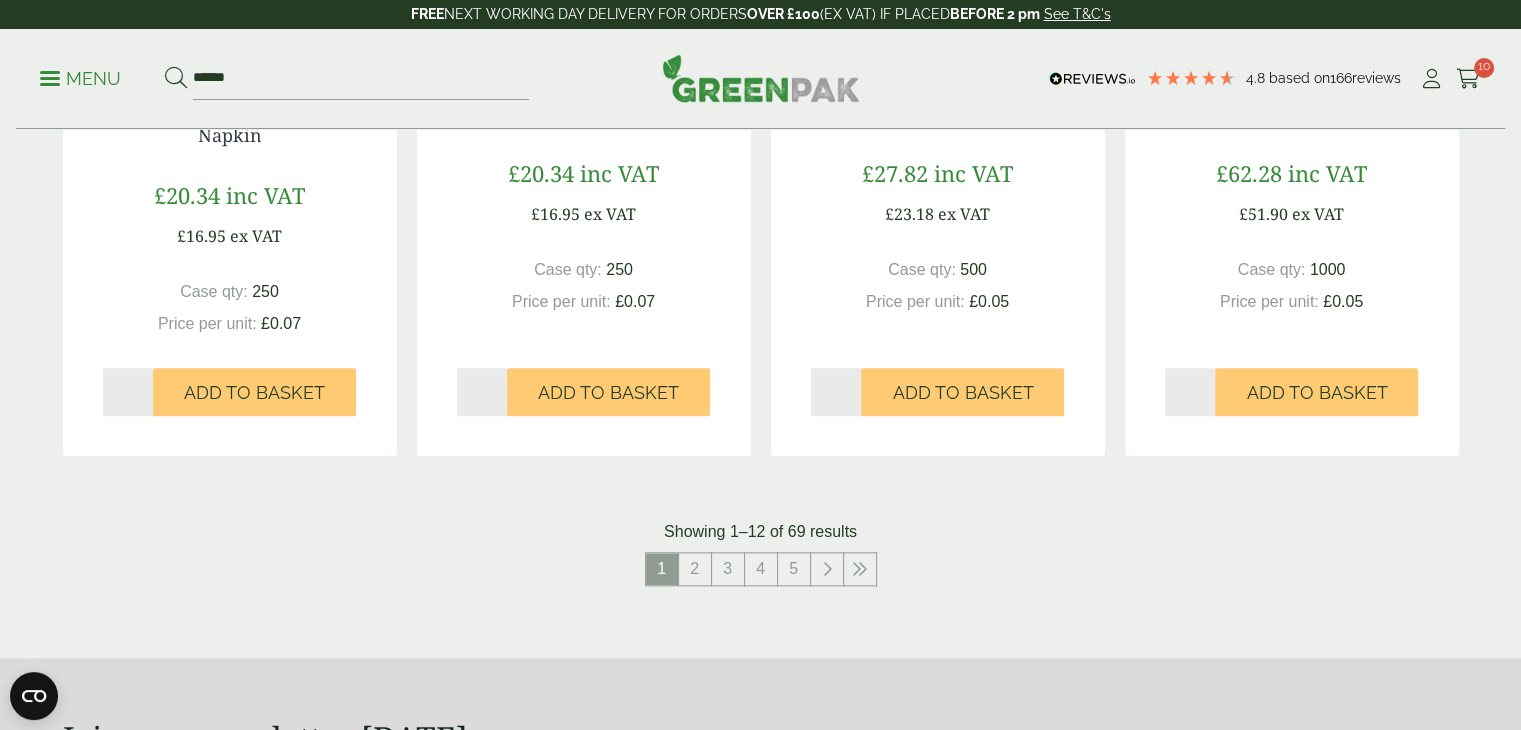 scroll, scrollTop: 2006, scrollLeft: 0, axis: vertical 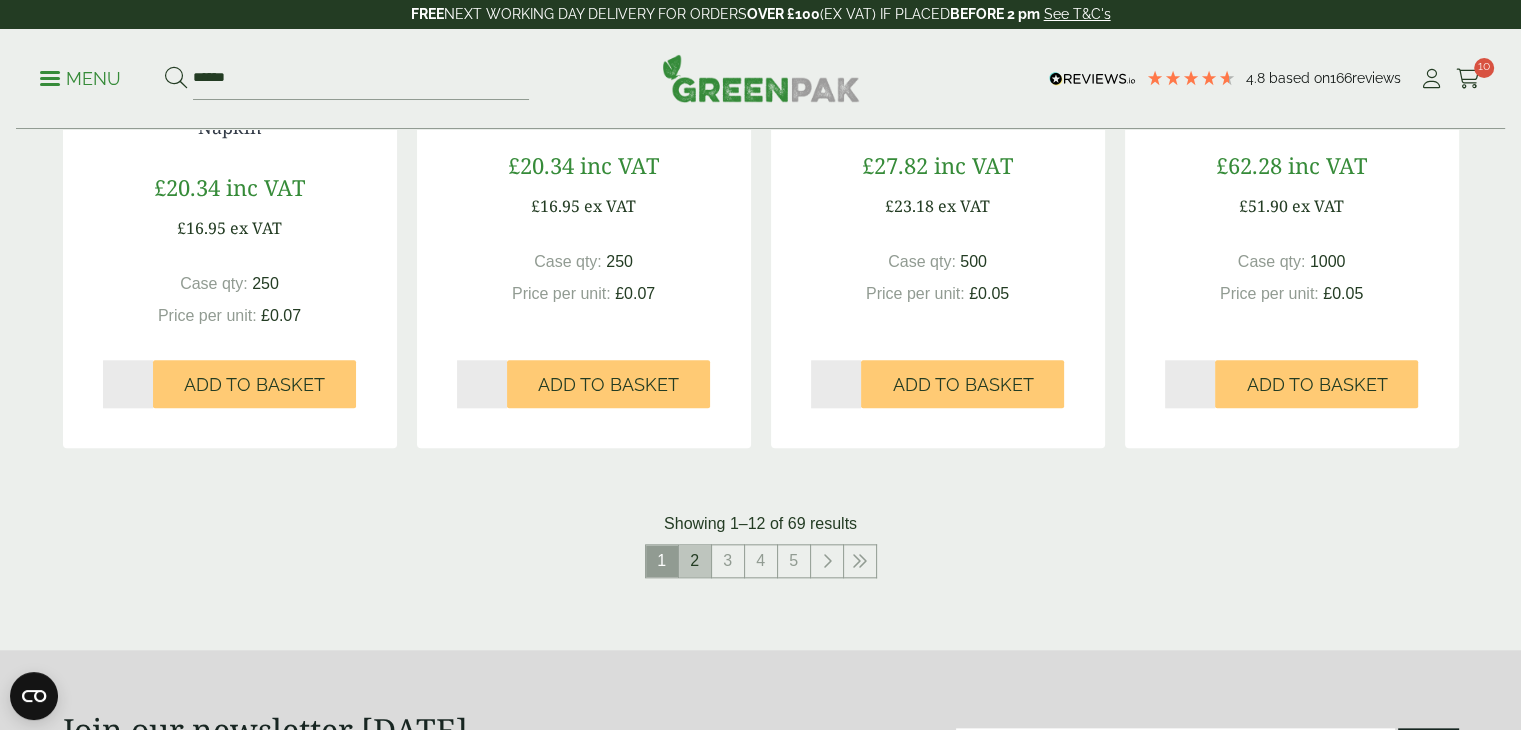 click on "2" at bounding box center [695, 561] 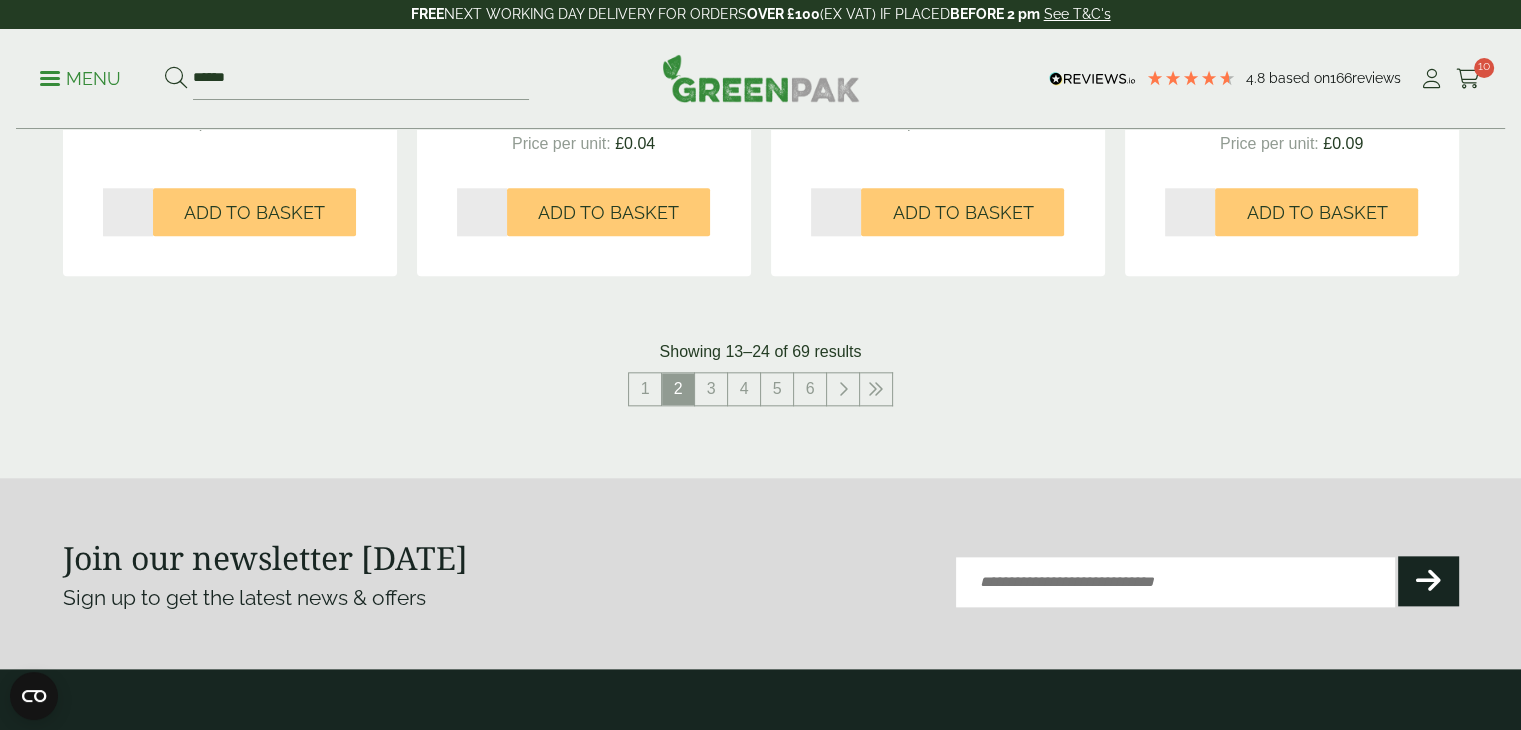 scroll, scrollTop: 2158, scrollLeft: 0, axis: vertical 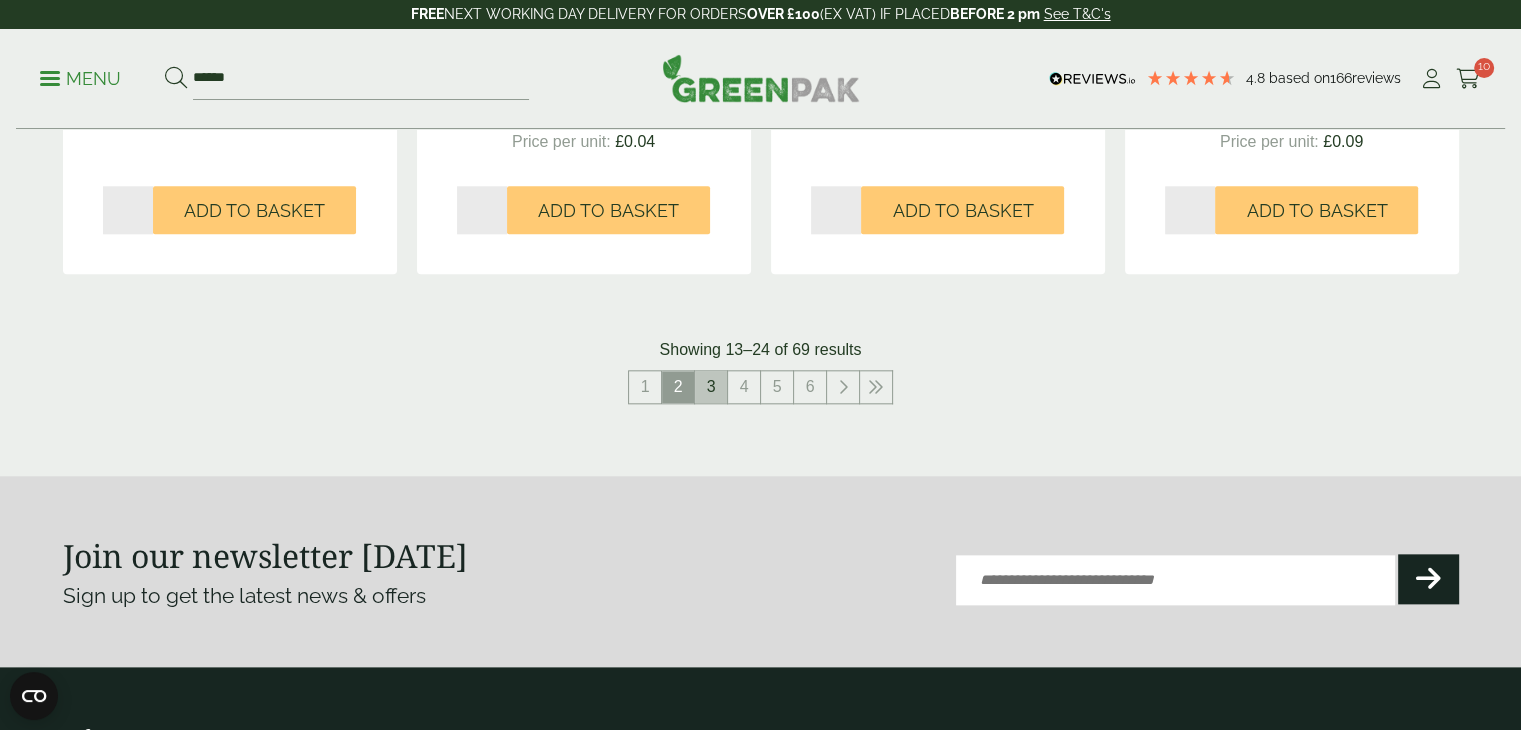 click on "3" at bounding box center (711, 387) 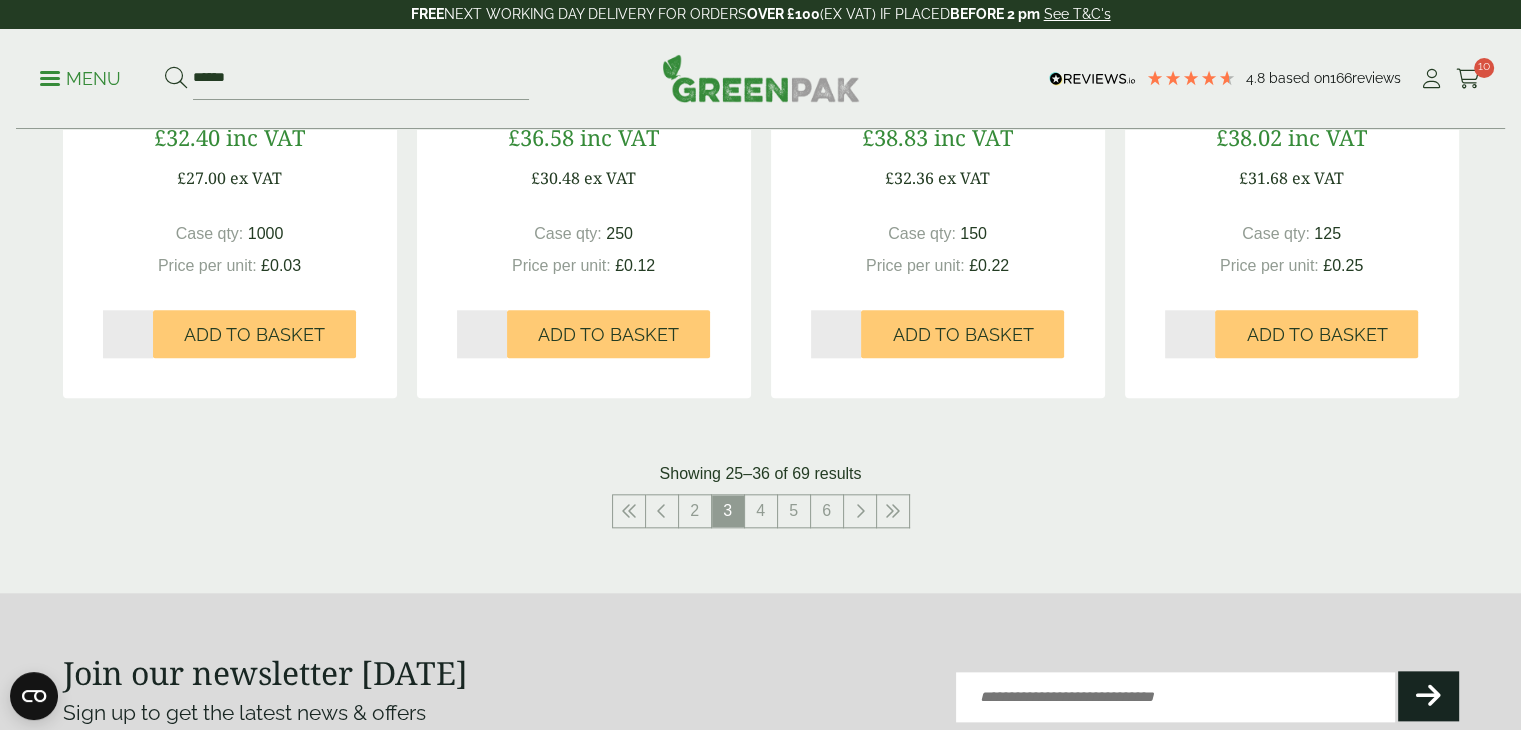 scroll, scrollTop: 2035, scrollLeft: 0, axis: vertical 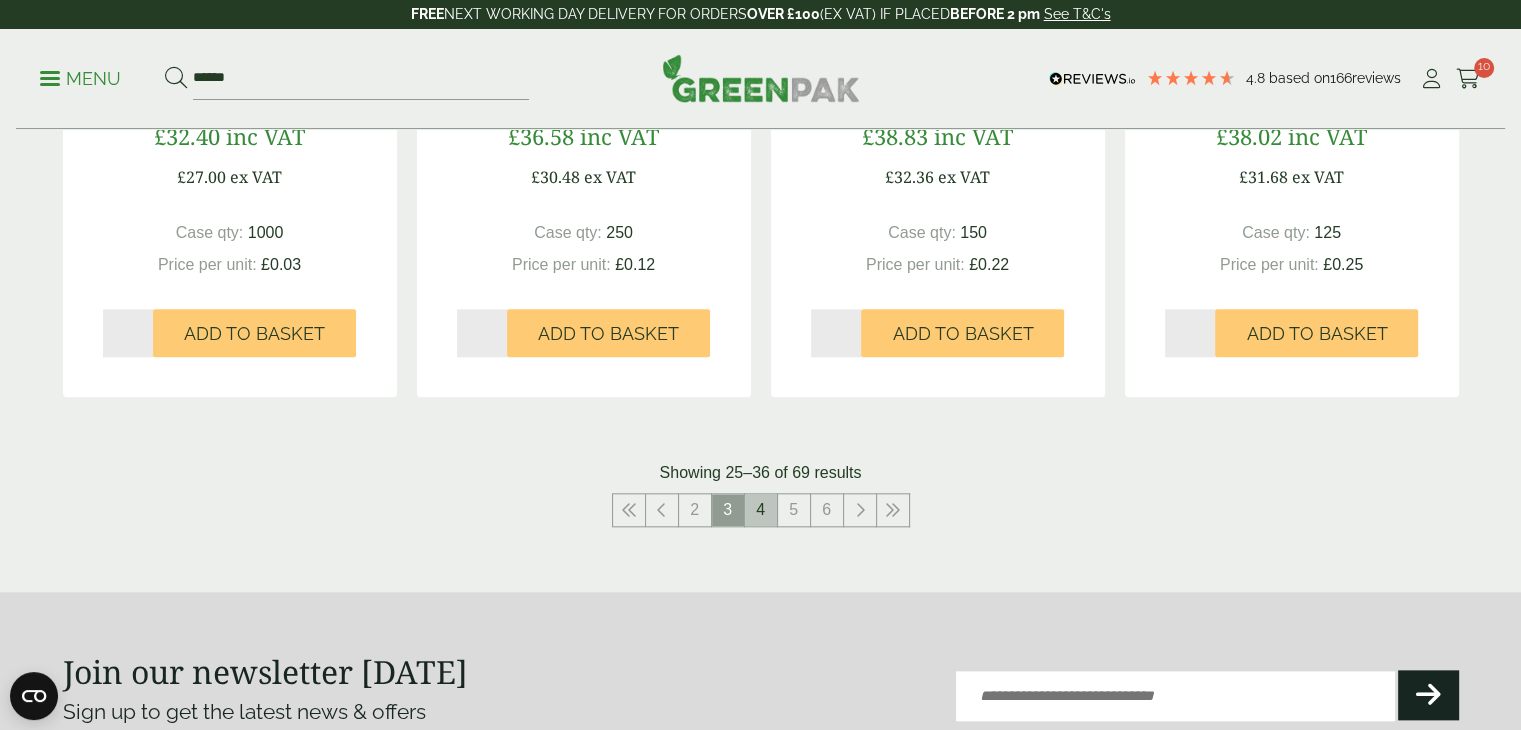 click on "4" at bounding box center [761, 510] 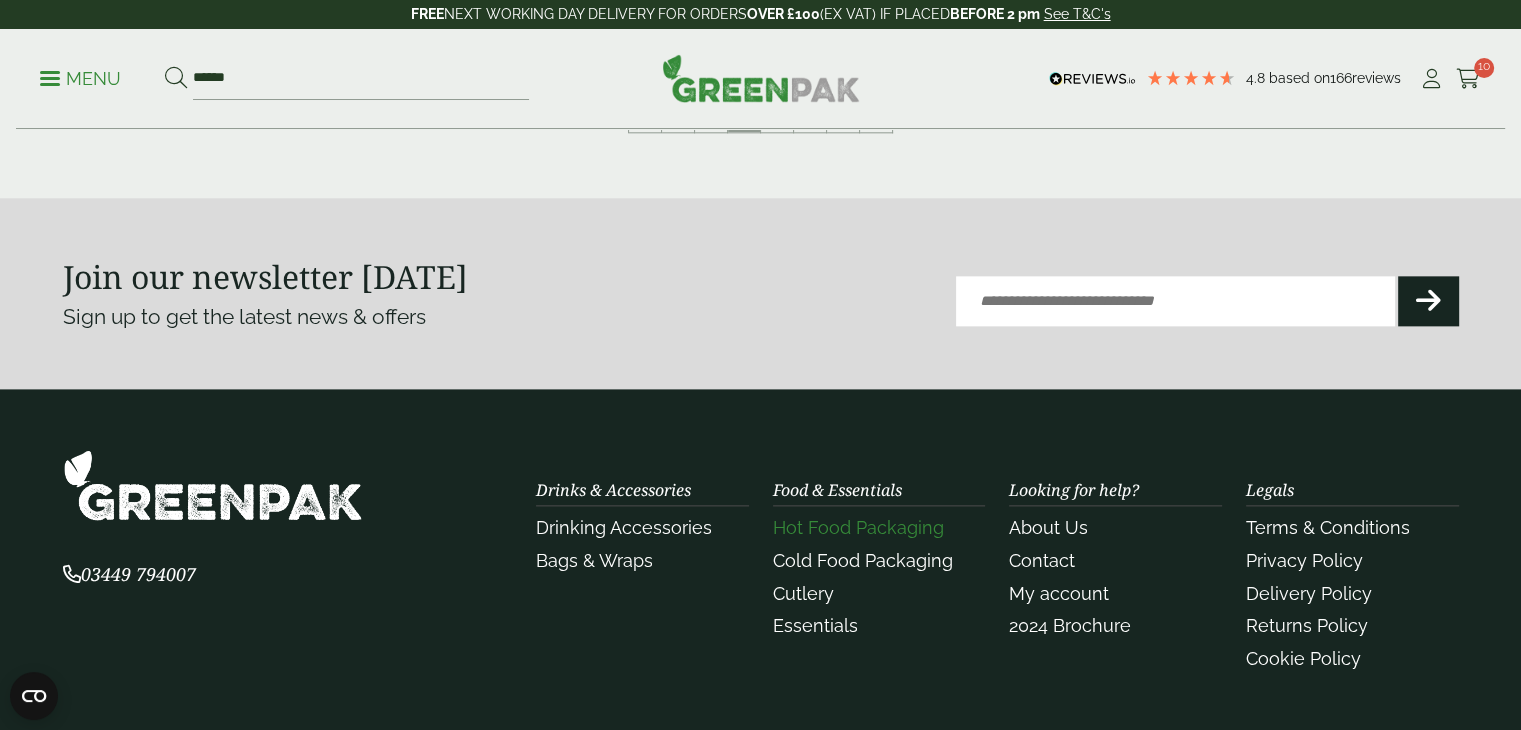 scroll, scrollTop: 2124, scrollLeft: 0, axis: vertical 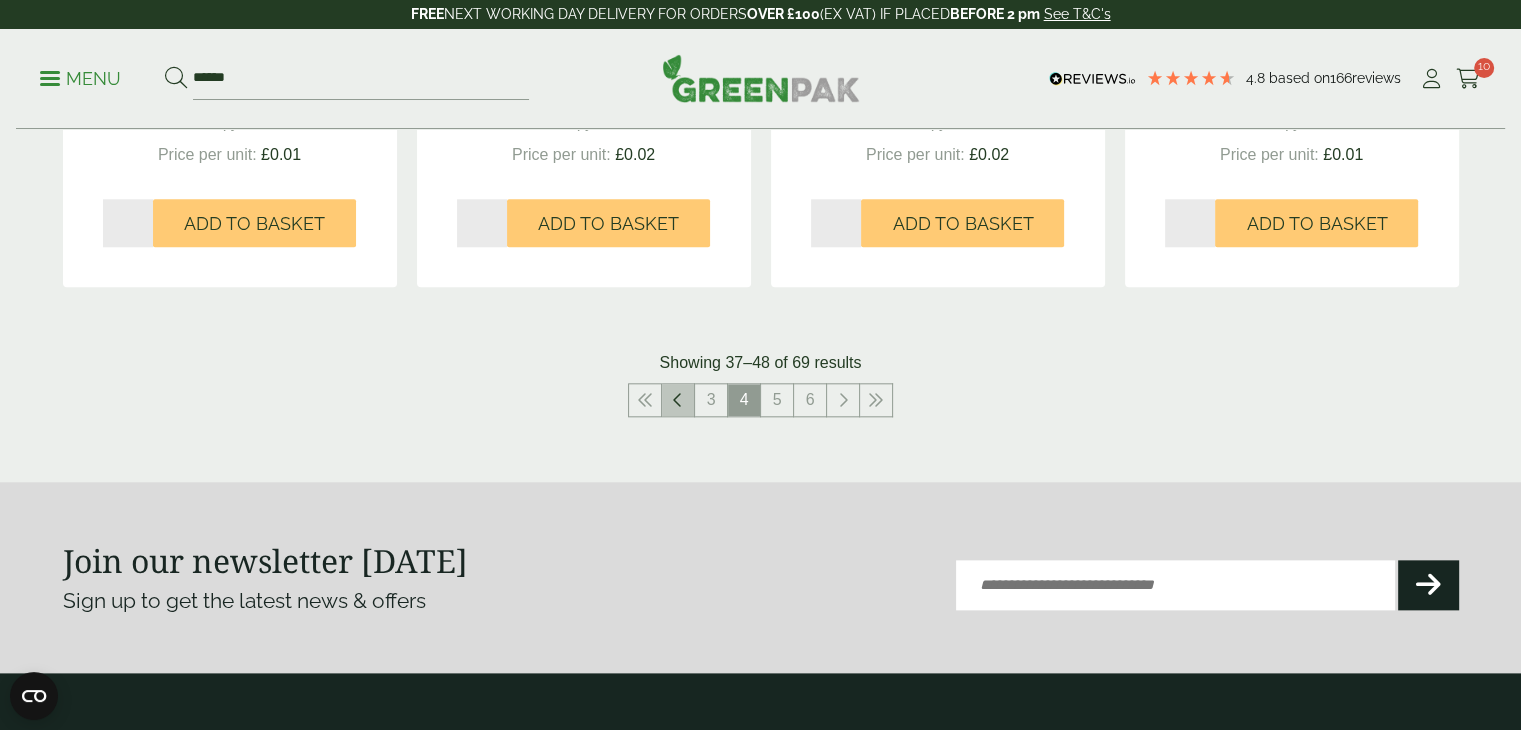 click at bounding box center [678, 400] 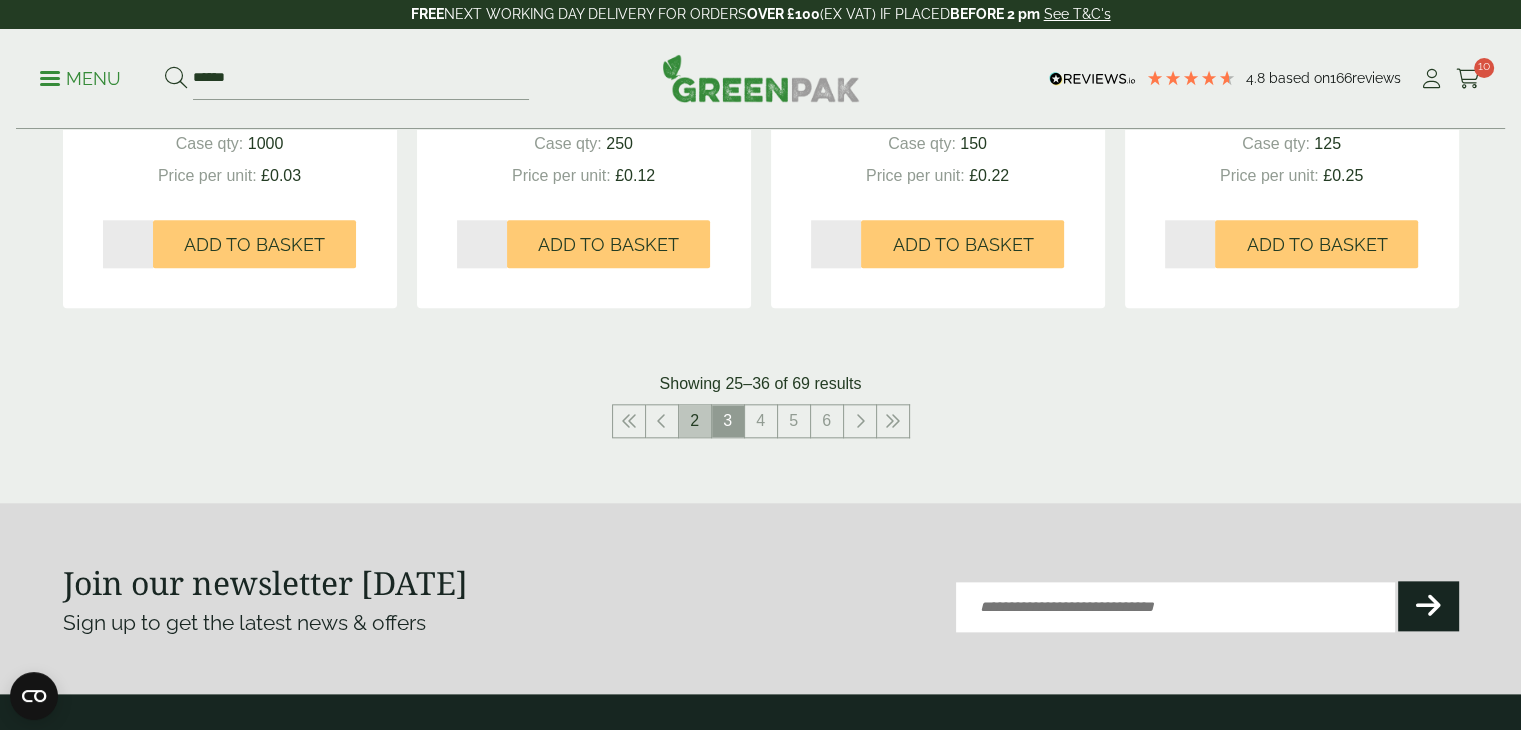 click on "2" at bounding box center (695, 421) 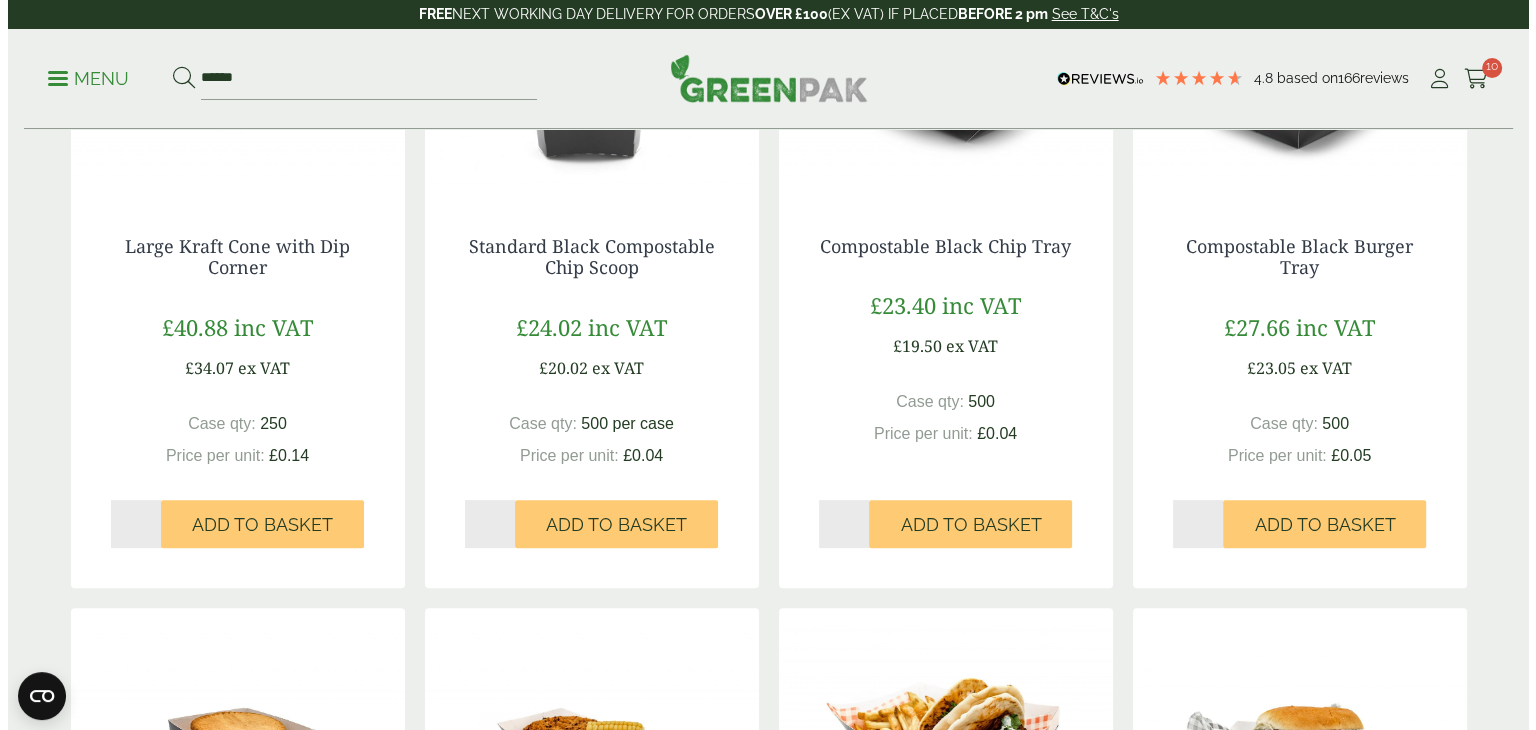 scroll, scrollTop: 520, scrollLeft: 0, axis: vertical 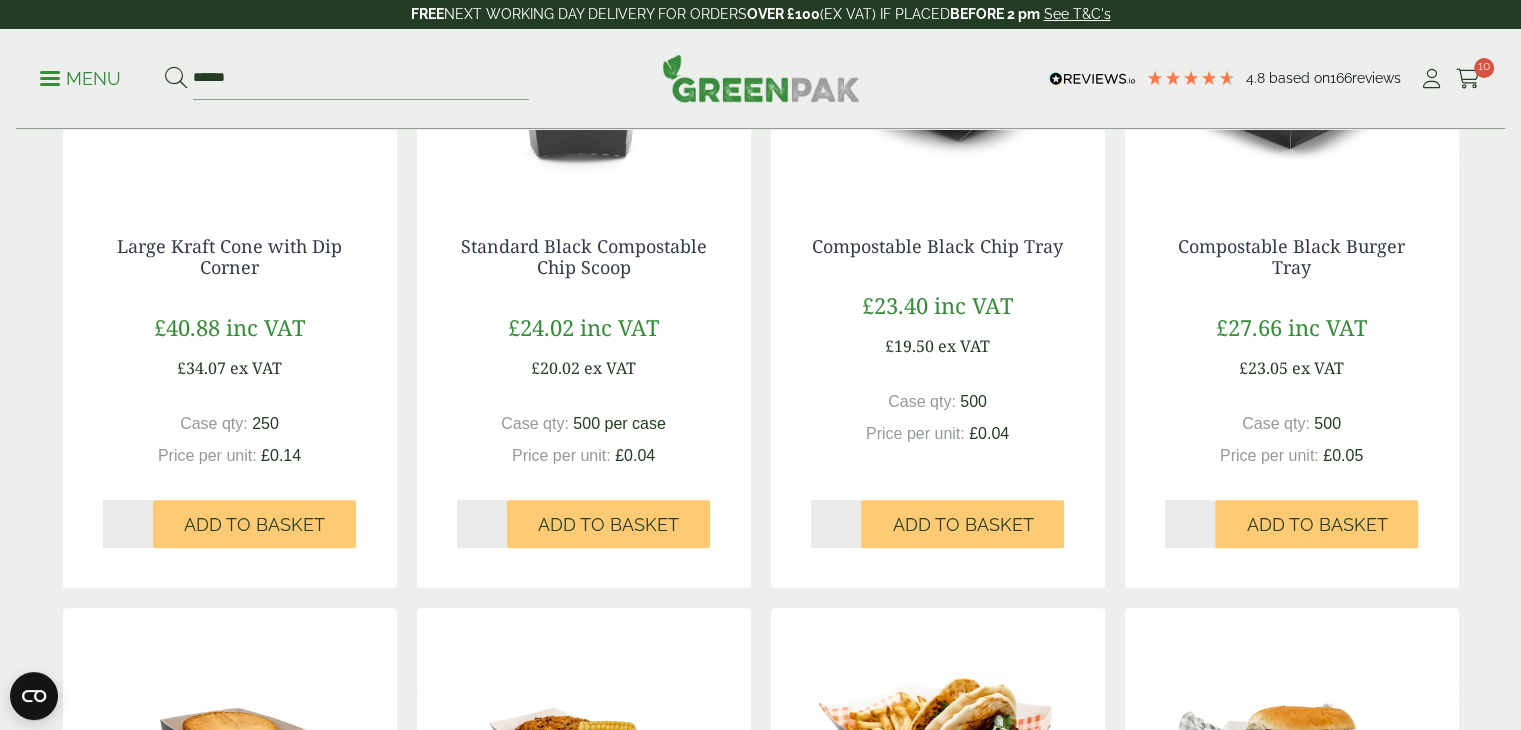 click on "*" at bounding box center [836, 524] 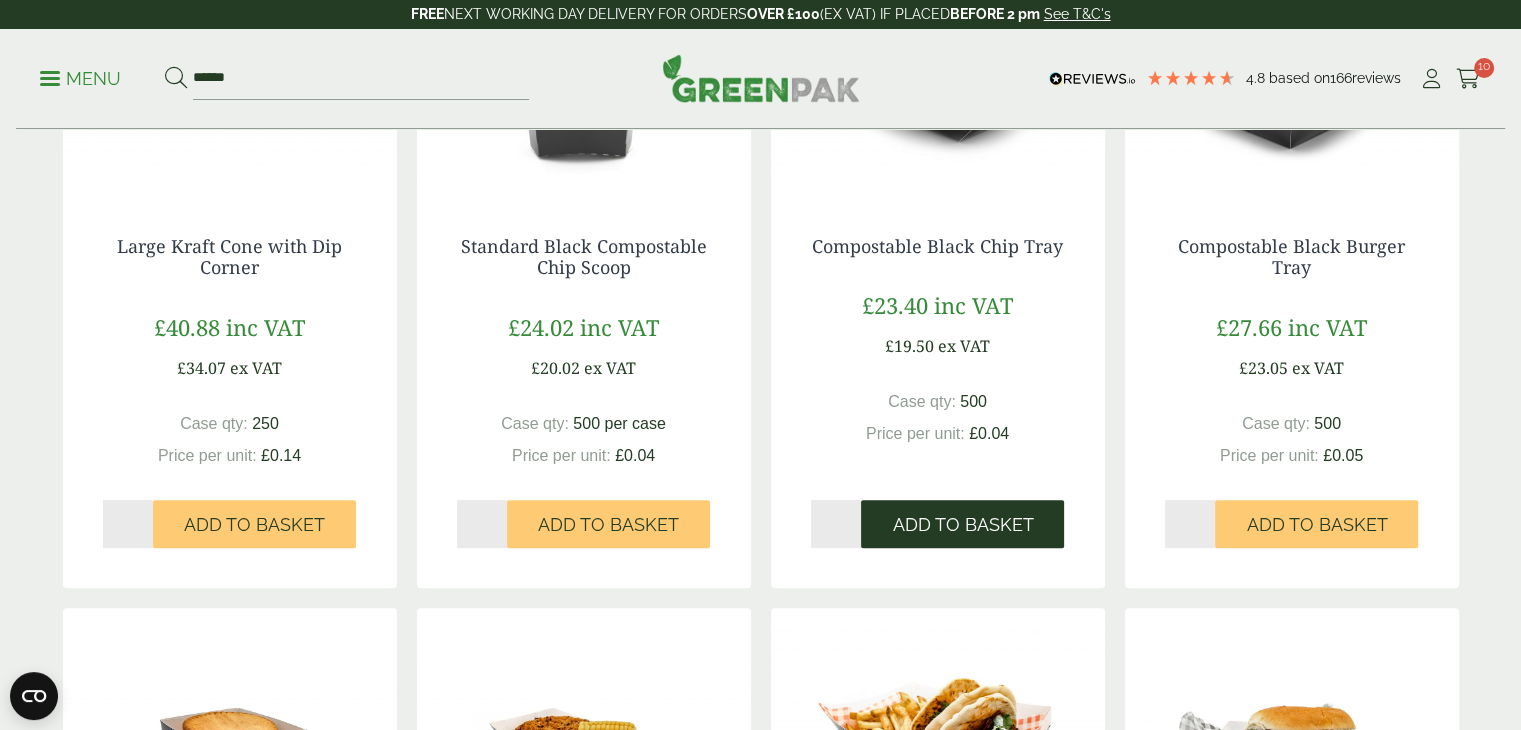 type on "*" 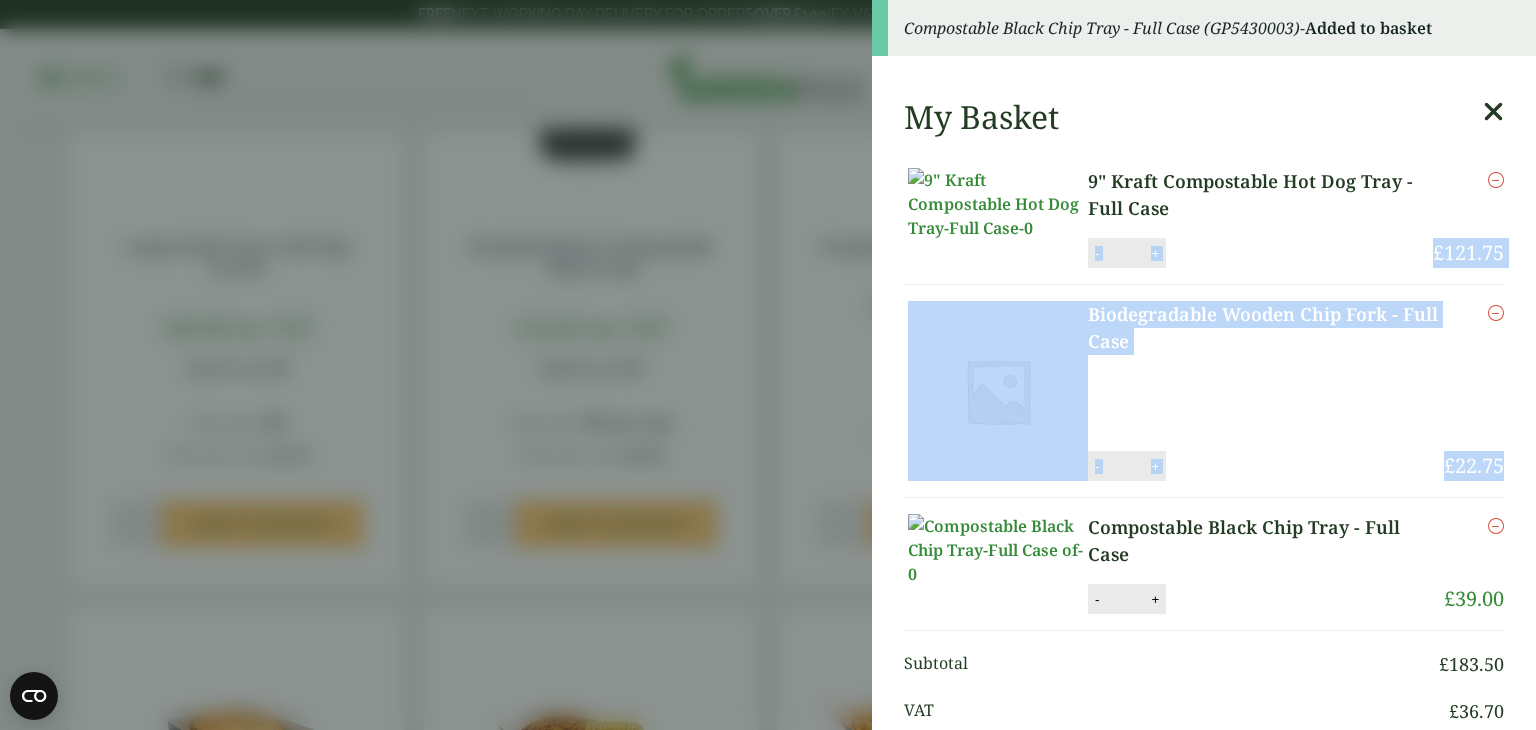 drag, startPoint x: 981, startPoint y: 529, endPoint x: 1088, endPoint y: 260, distance: 289.49957 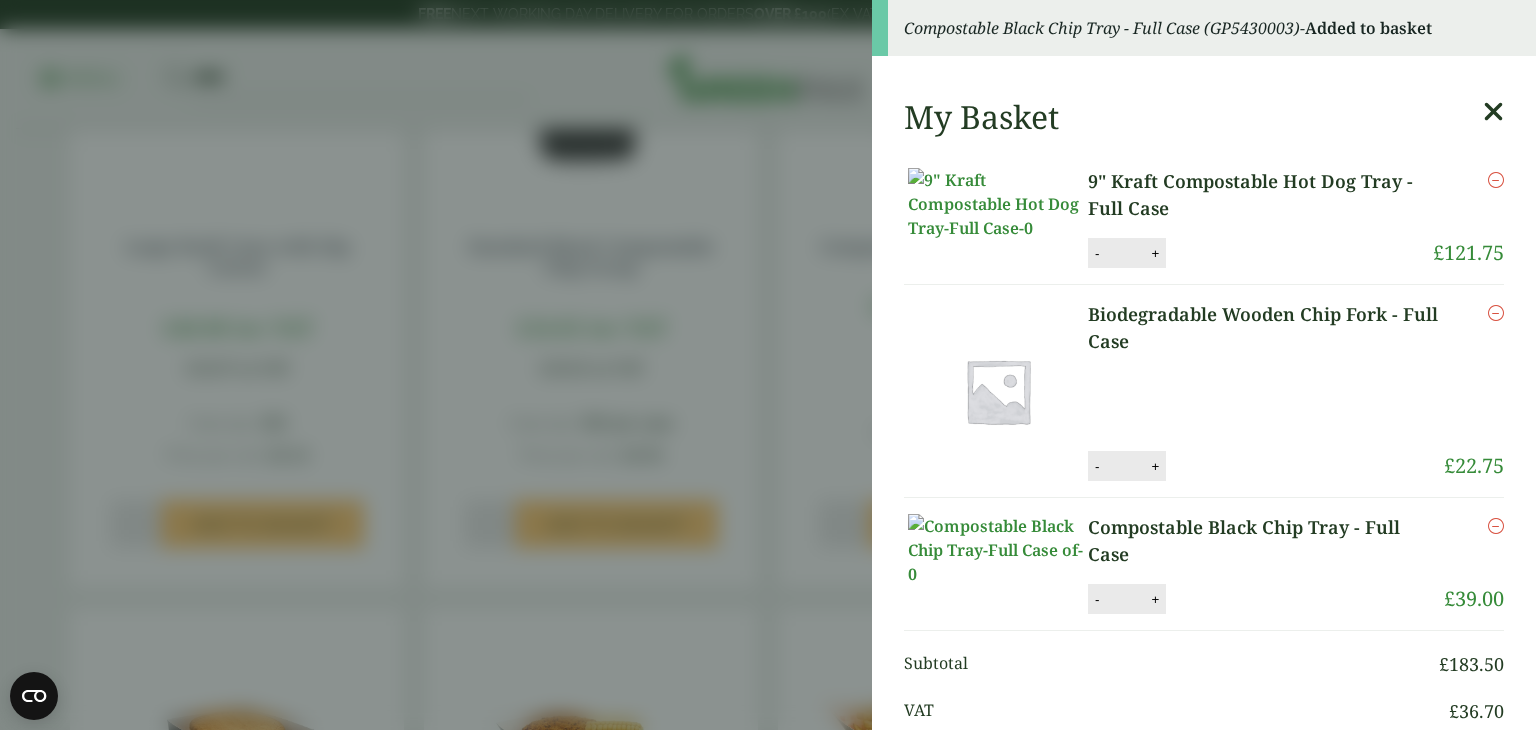 click on "9" Kraft Compostable Hot Dog Tray - Full Case
9" Kraft Compostable Hot Dog Tray - Full Case quantity
- * +
Update
Remove
£ 121.75" at bounding box center (1204, 218) 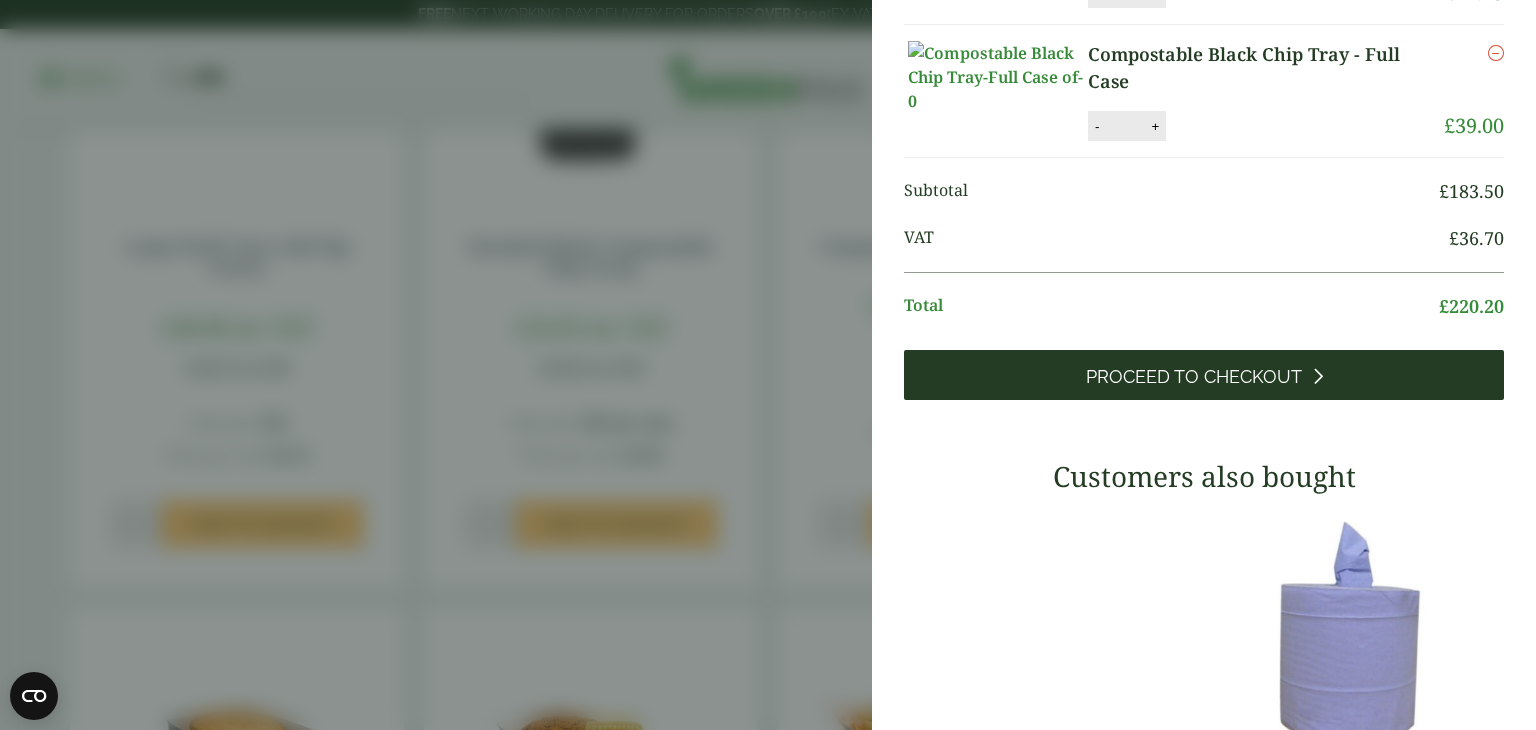 scroll, scrollTop: 369, scrollLeft: 0, axis: vertical 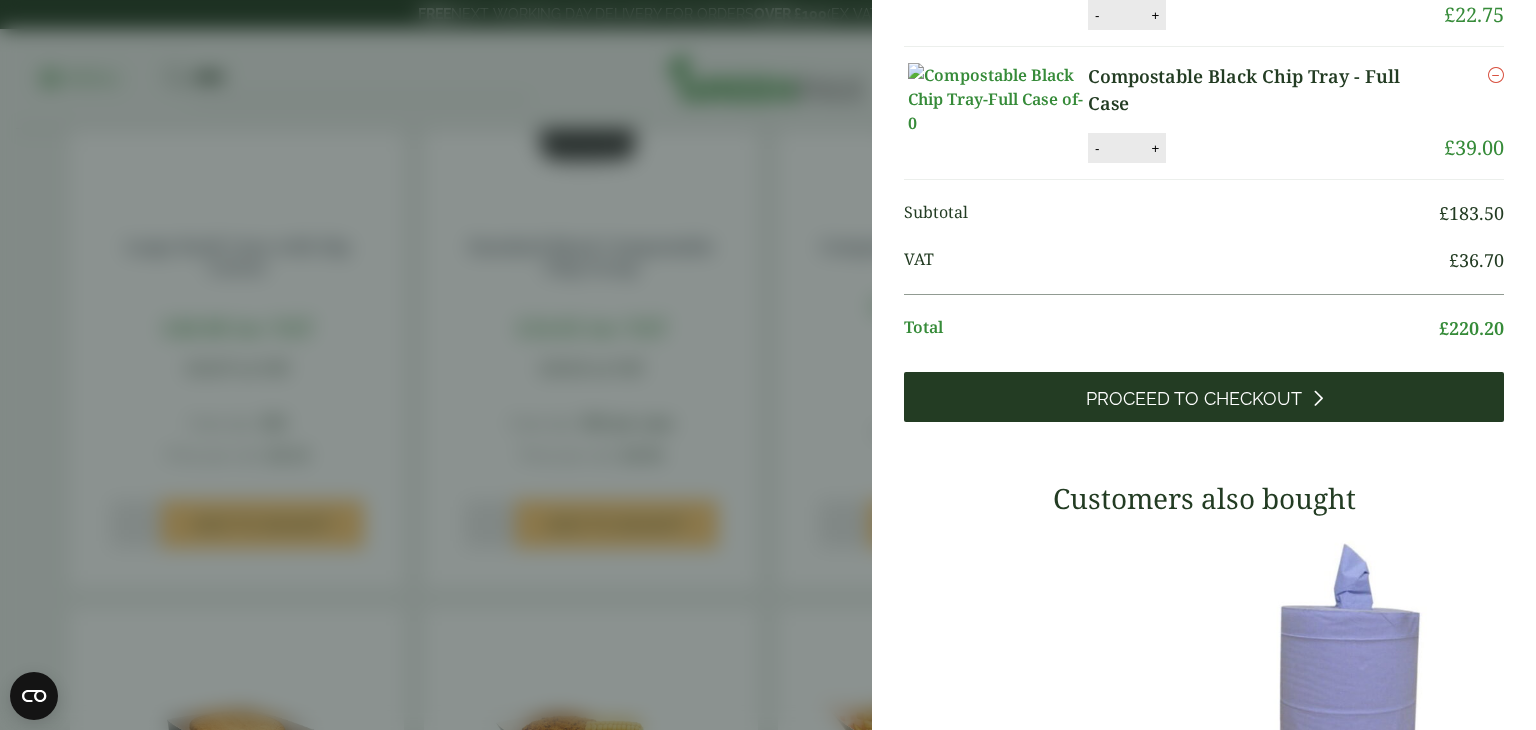 click on "Proceed to Checkout" at bounding box center [1194, 399] 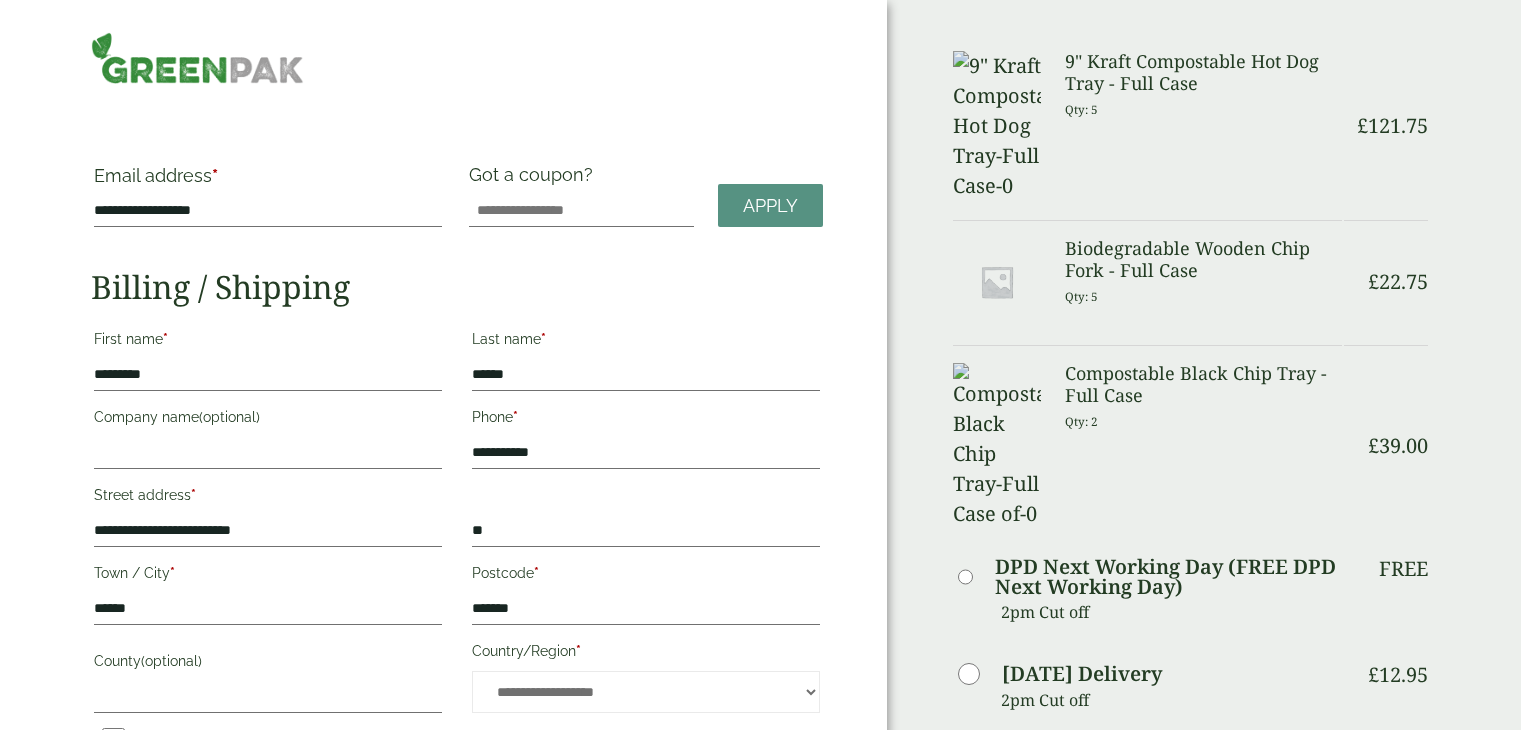 scroll, scrollTop: 0, scrollLeft: 0, axis: both 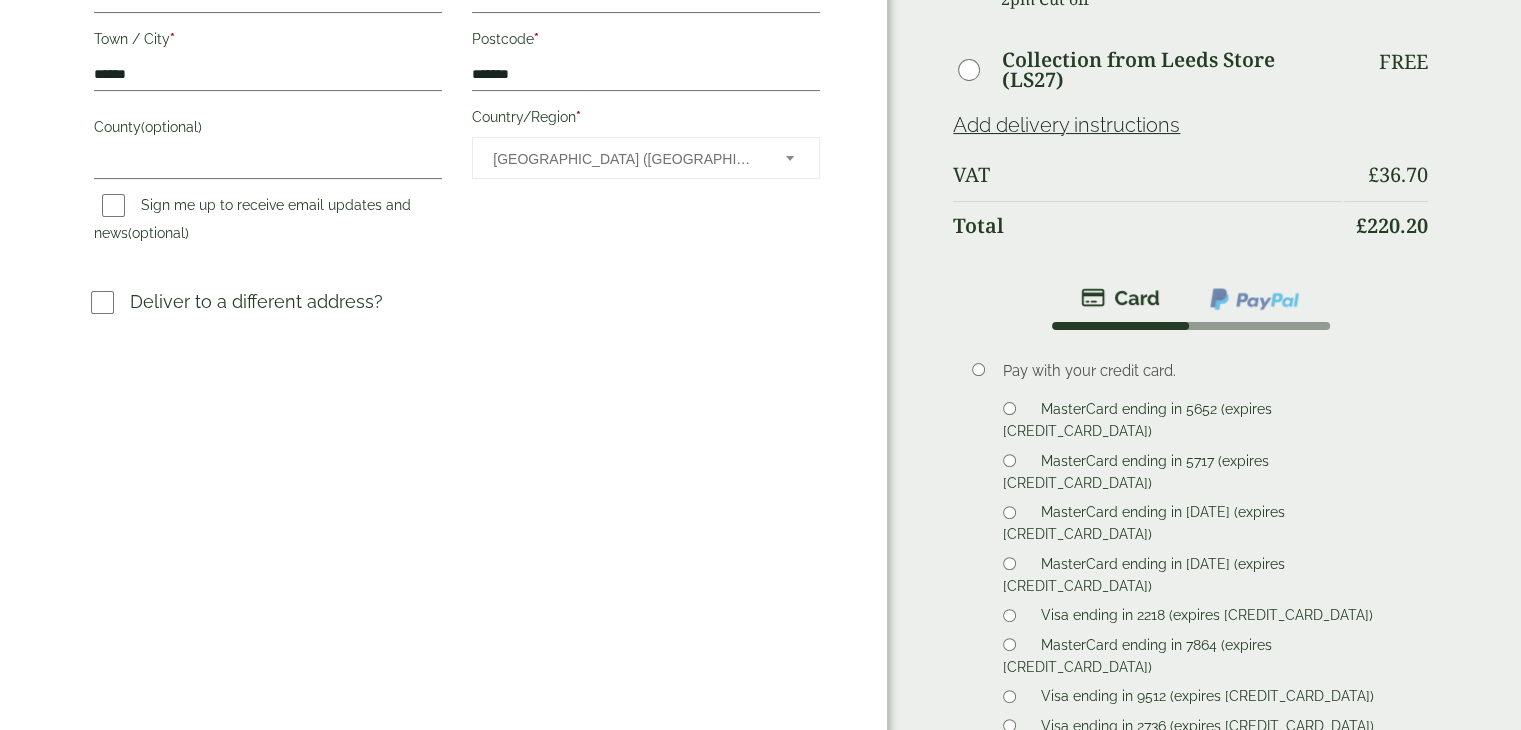click on "Visa ending in 9512 (expires [CREDIT_CARD_DATA])" at bounding box center [1207, 699] 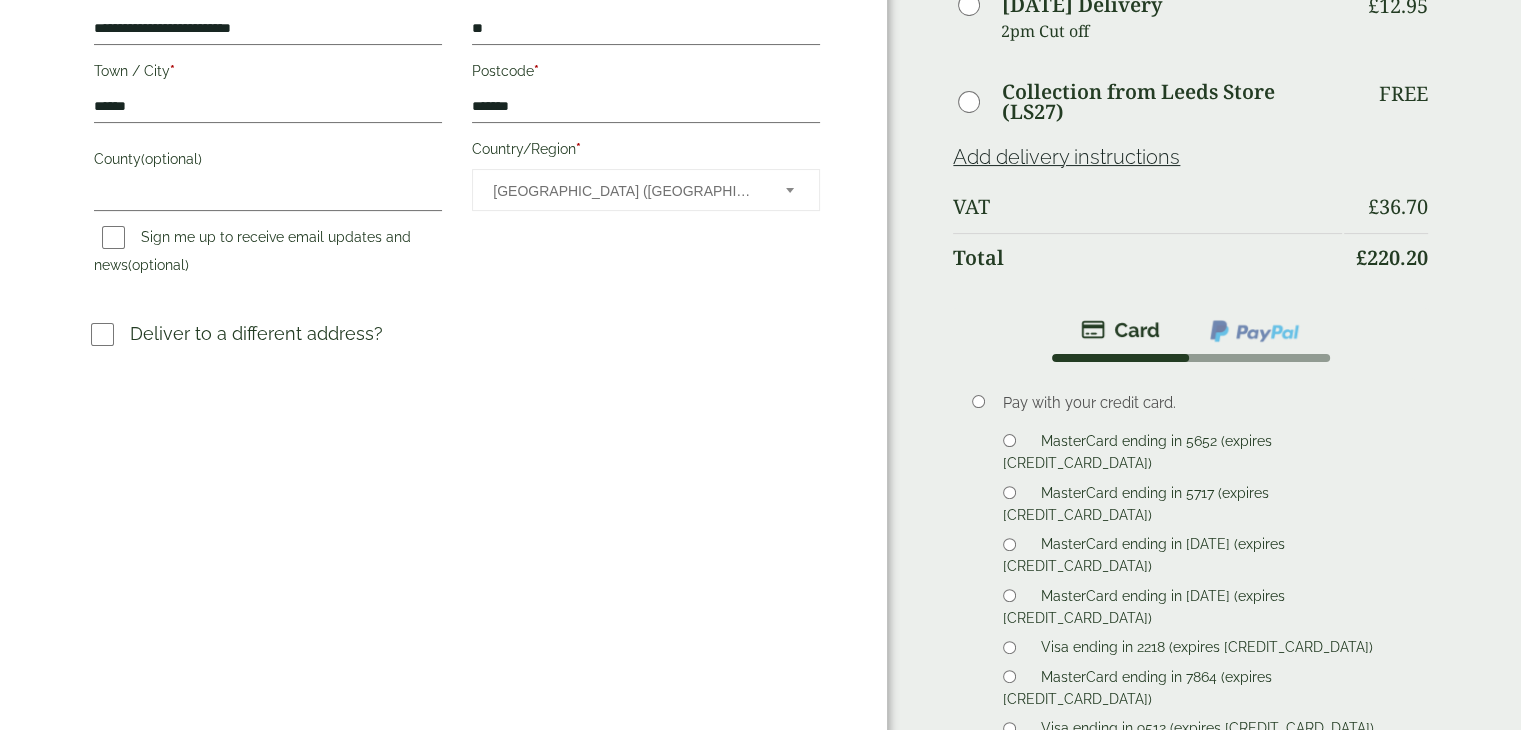 click on "Deliver to a different address?" at bounding box center [457, 341] 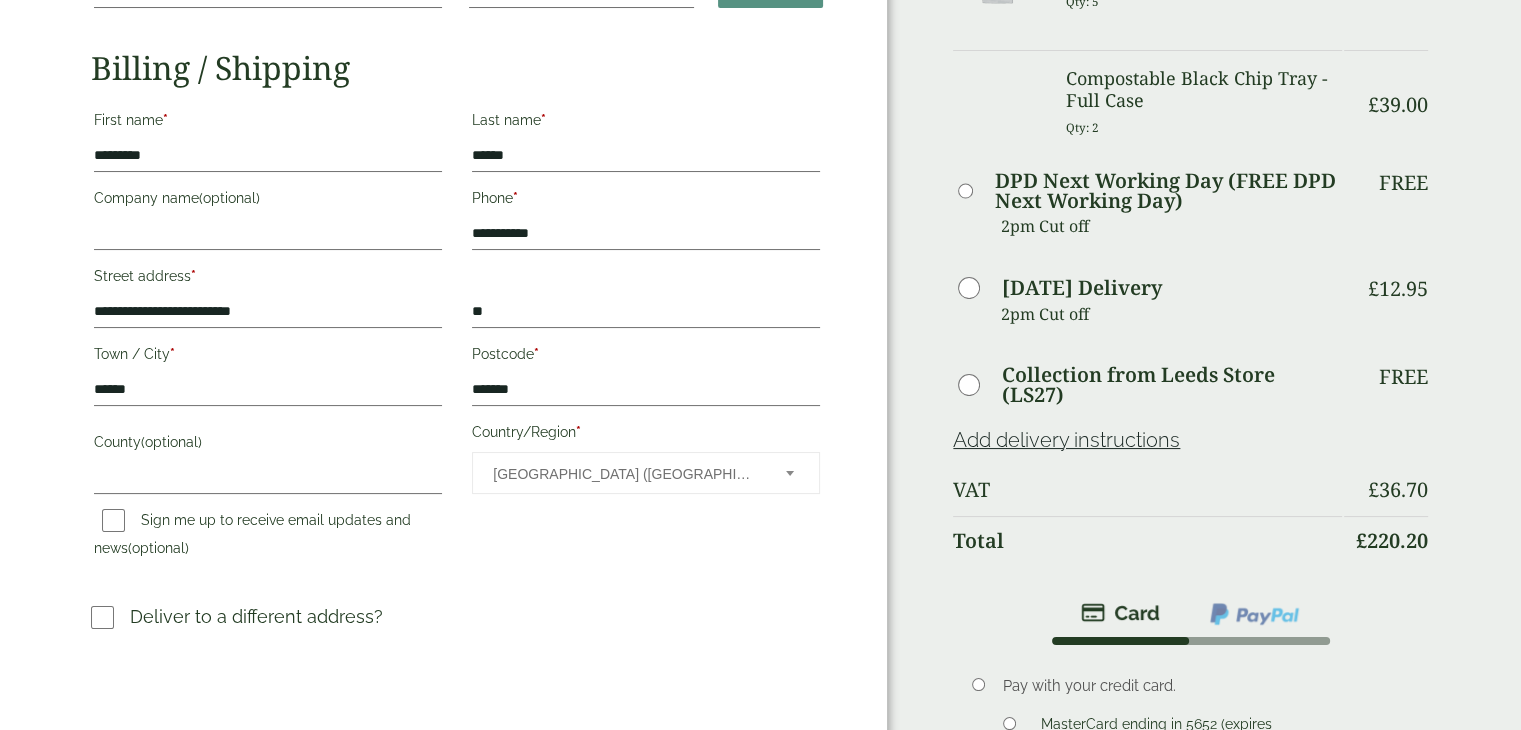 scroll, scrollTop: 216, scrollLeft: 0, axis: vertical 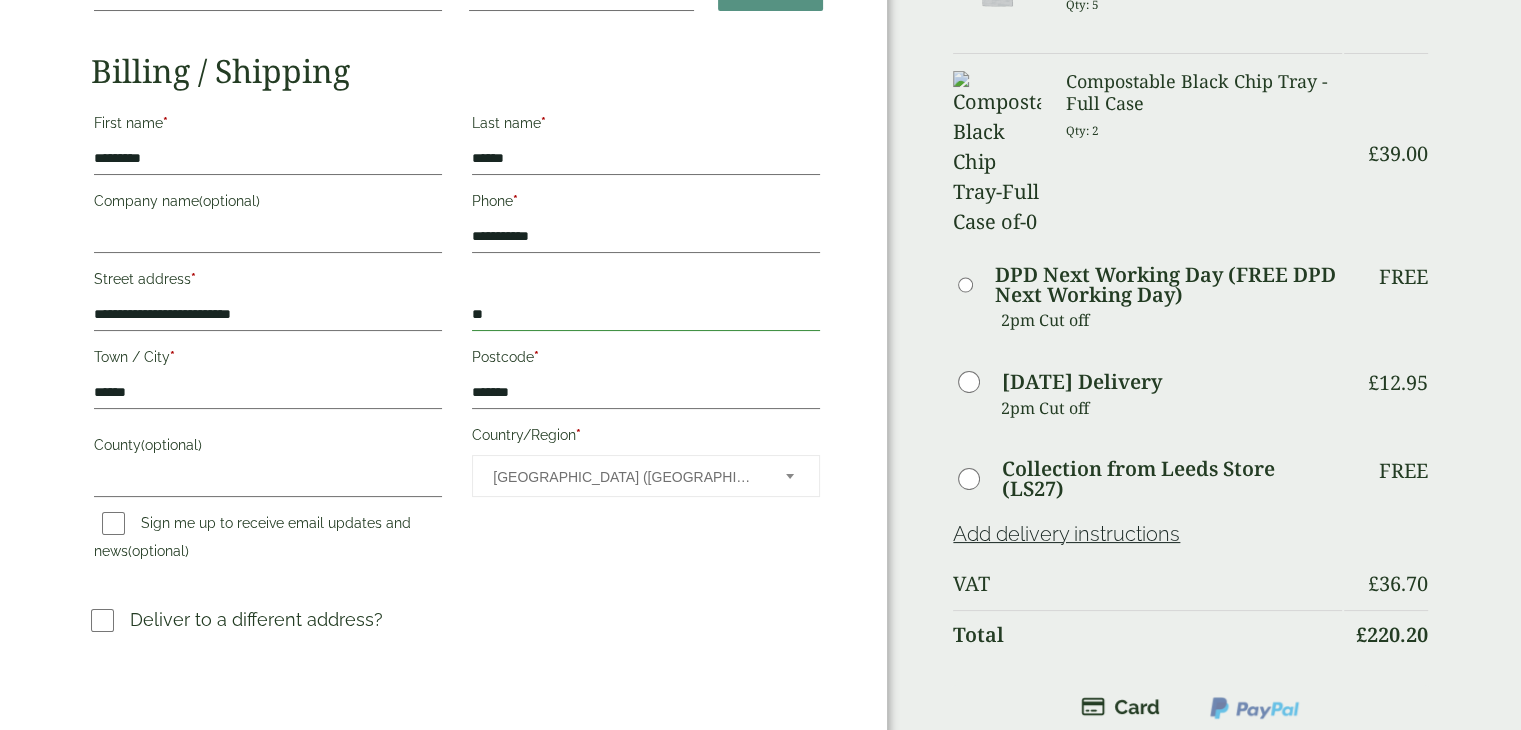 drag, startPoint x: 538, startPoint y: 304, endPoint x: 268, endPoint y: 258, distance: 273.8905 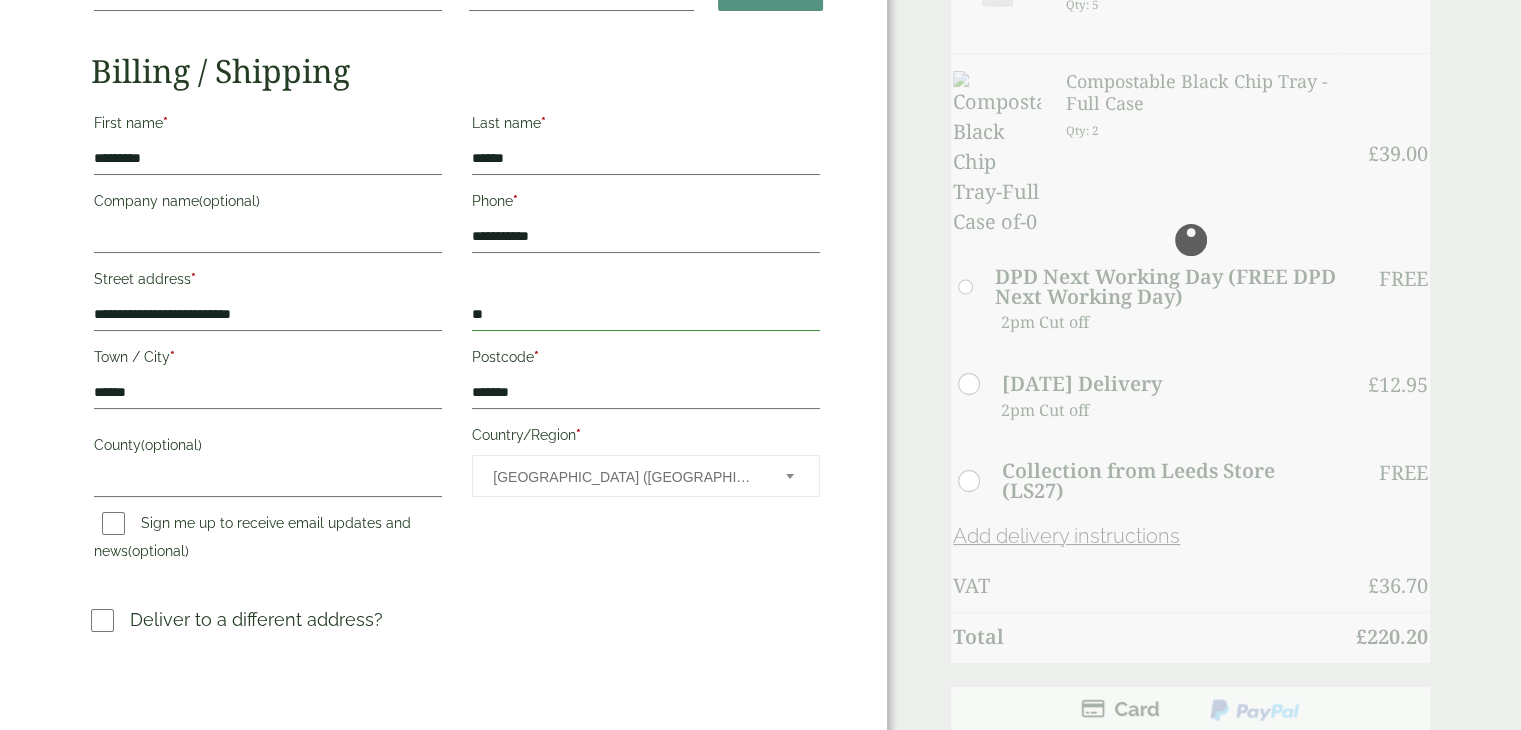 type on "**" 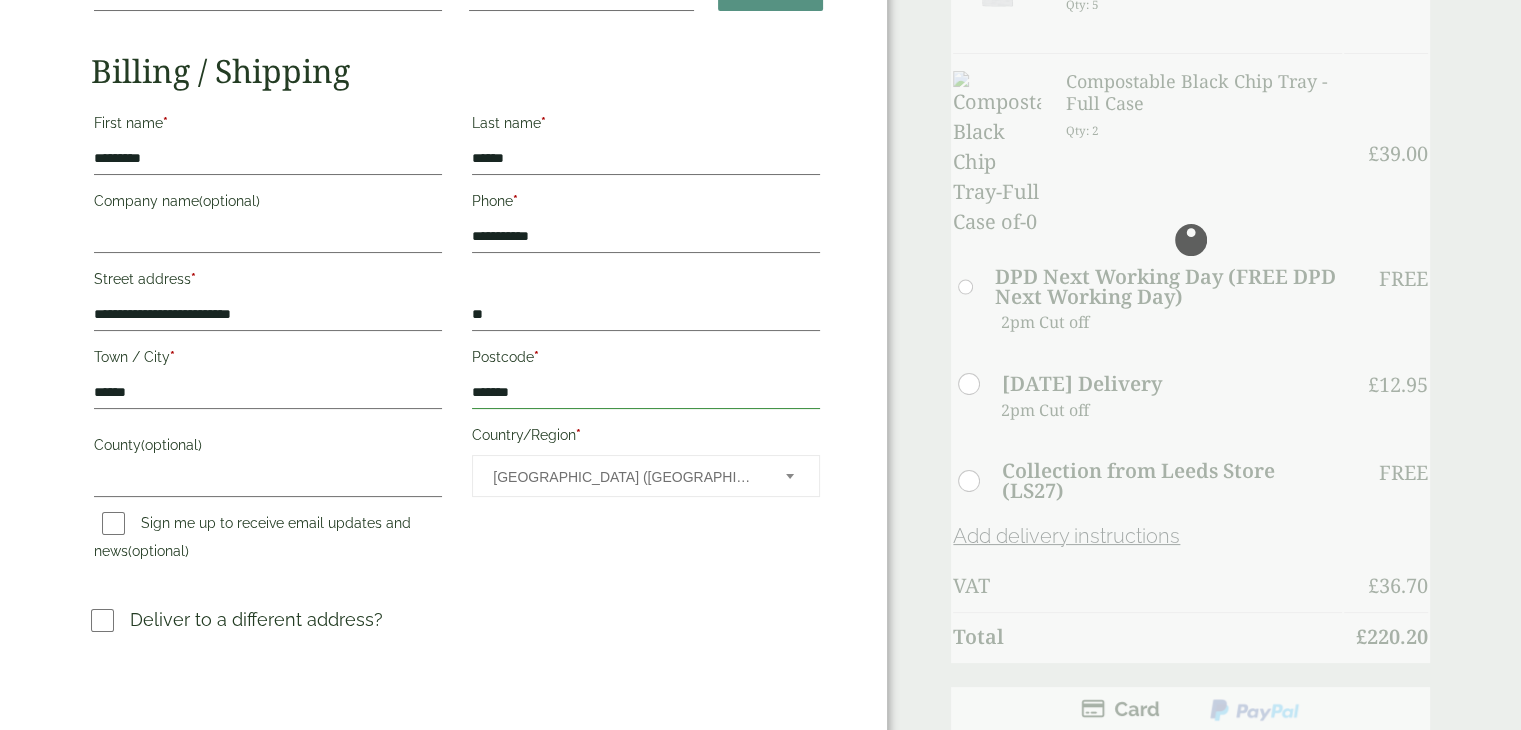 click on "*******" at bounding box center [646, 393] 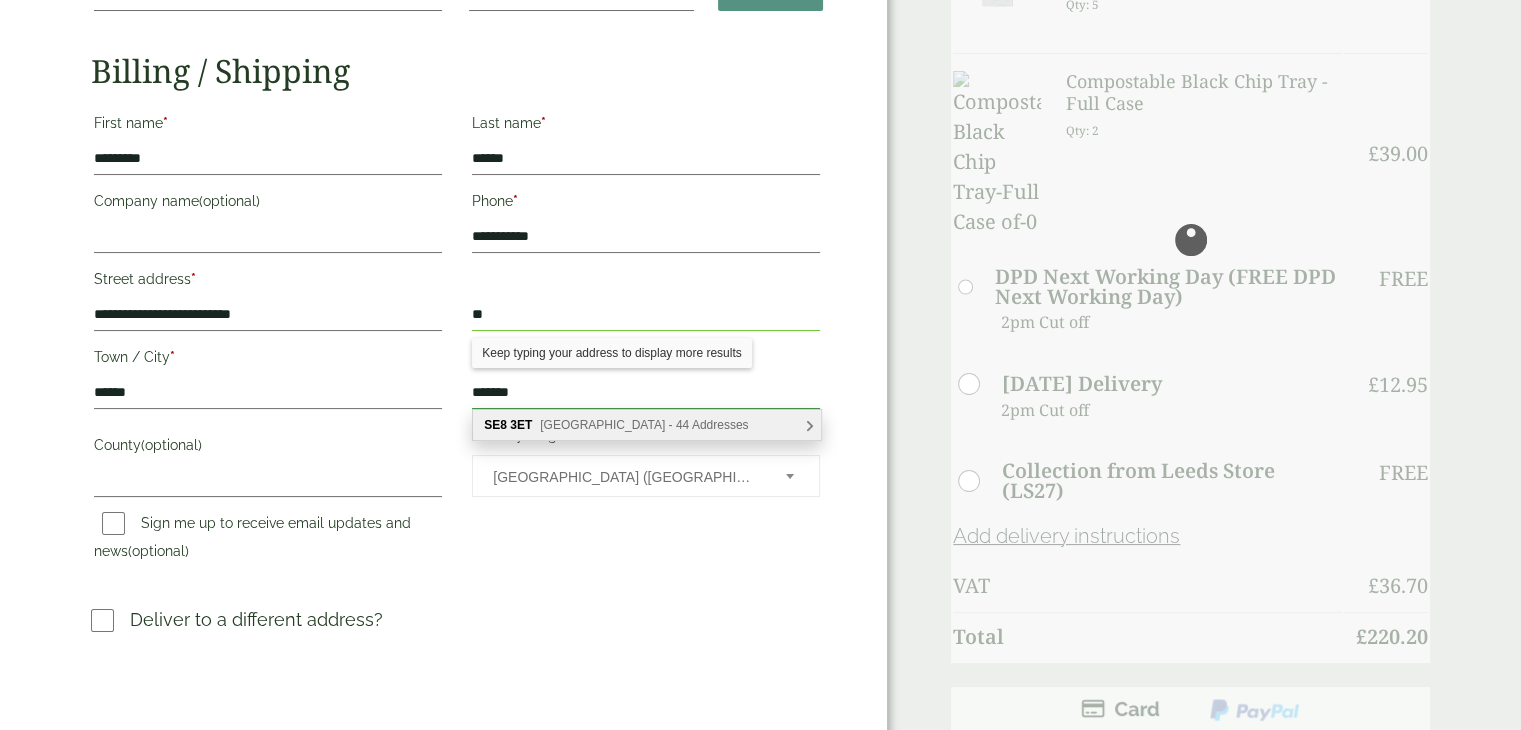 type on "*******" 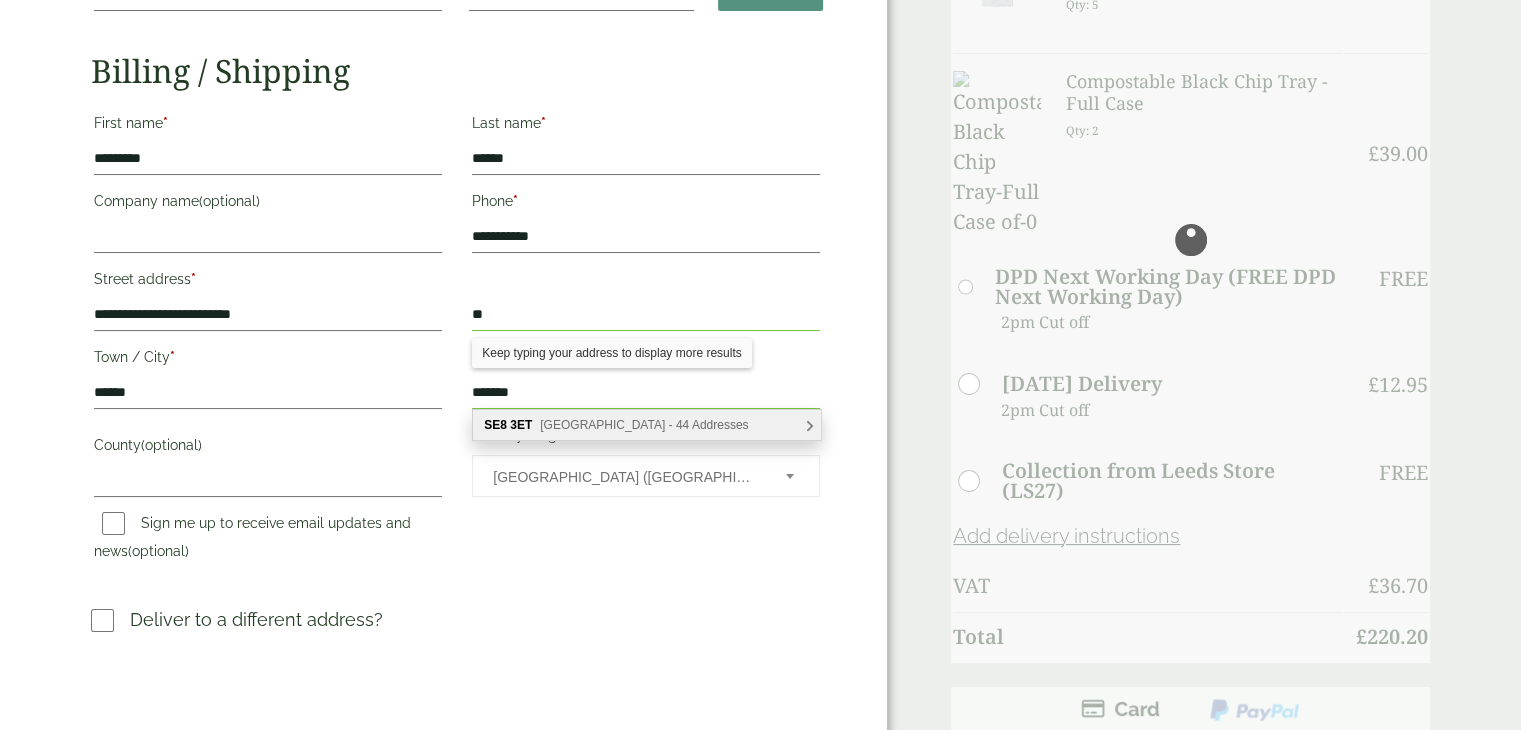 click on "Glaisher Street, London - 44 Addresses" at bounding box center (644, 425) 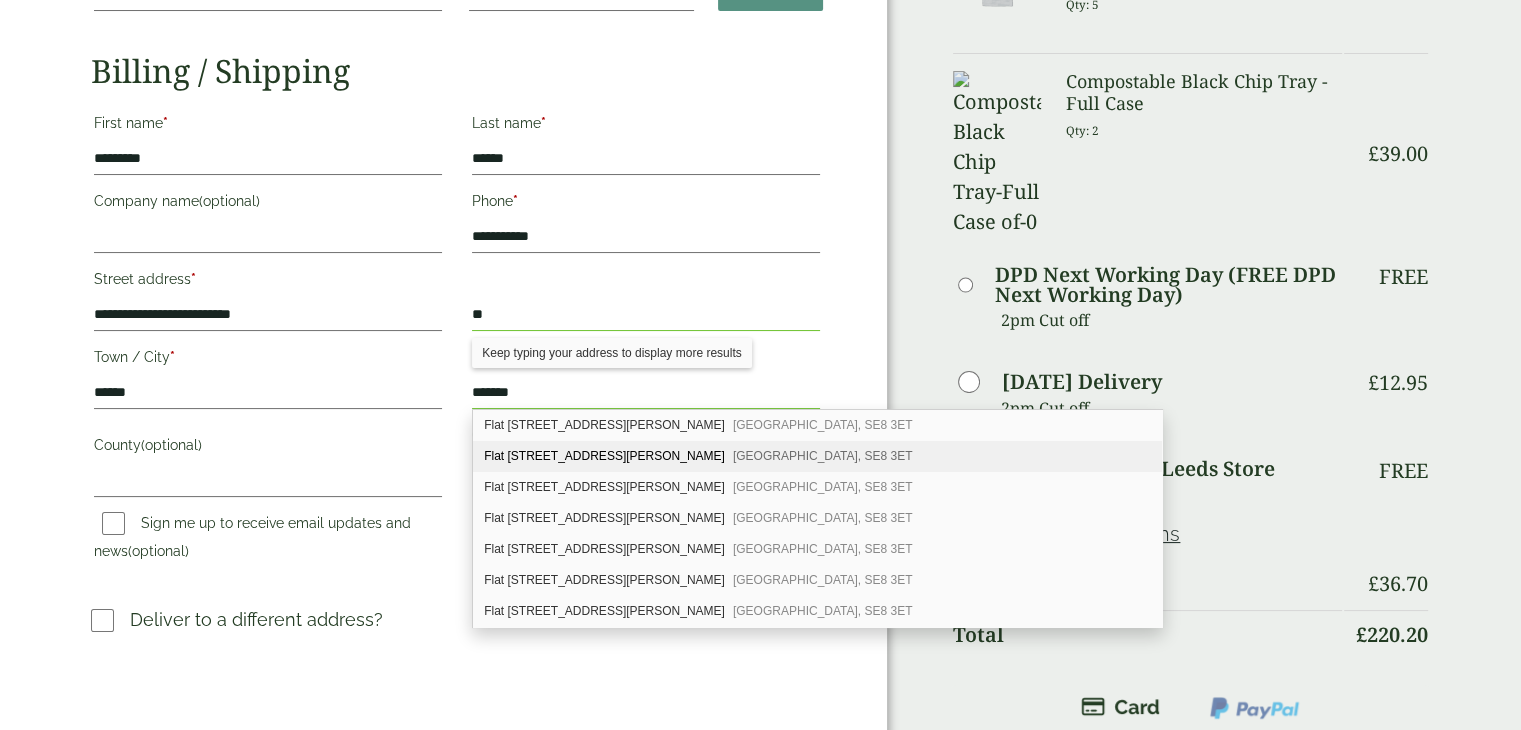 scroll, scrollTop: 216, scrollLeft: 0, axis: vertical 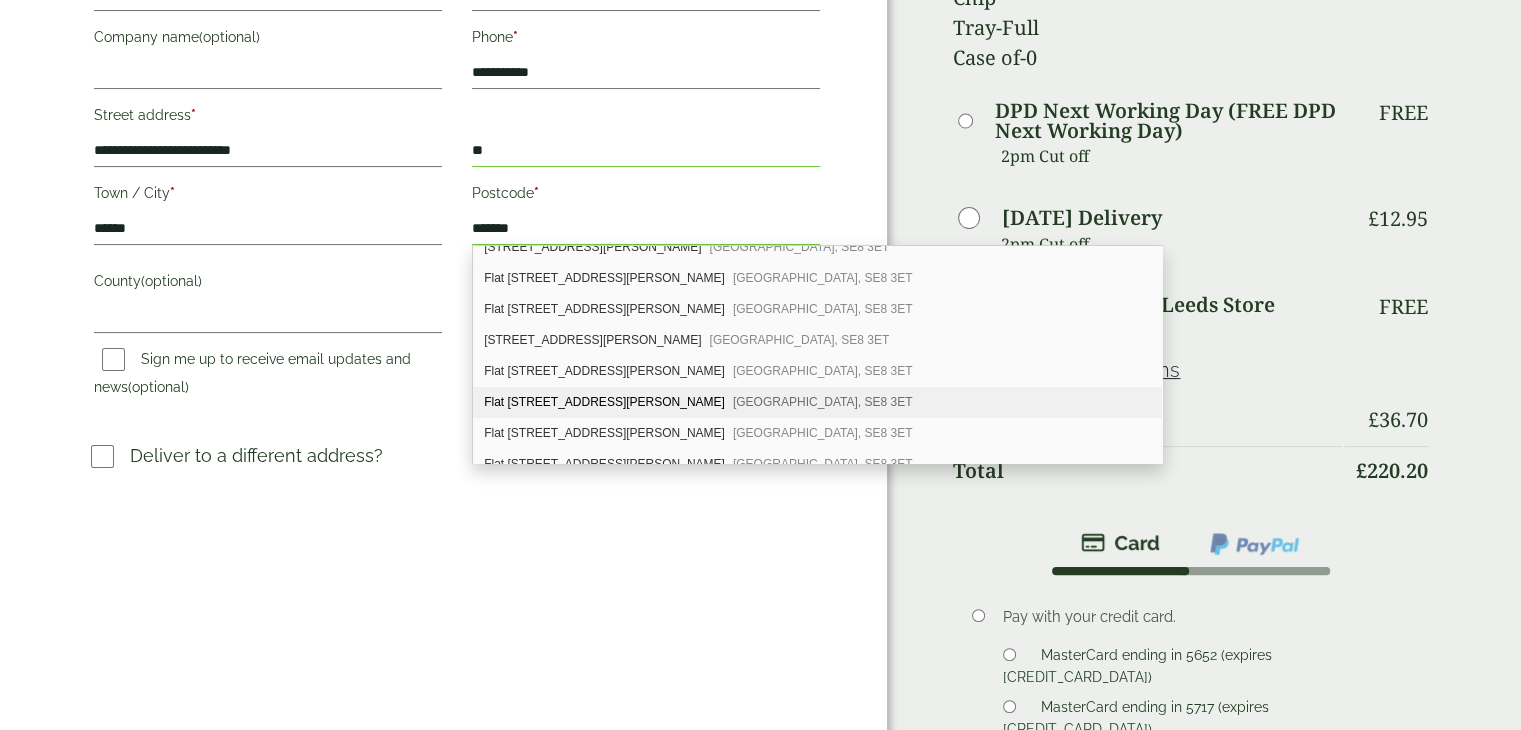 click on "Flat 66, Corbidge Court, Glaisher Street London, SE8 3ET" at bounding box center [817, 402] 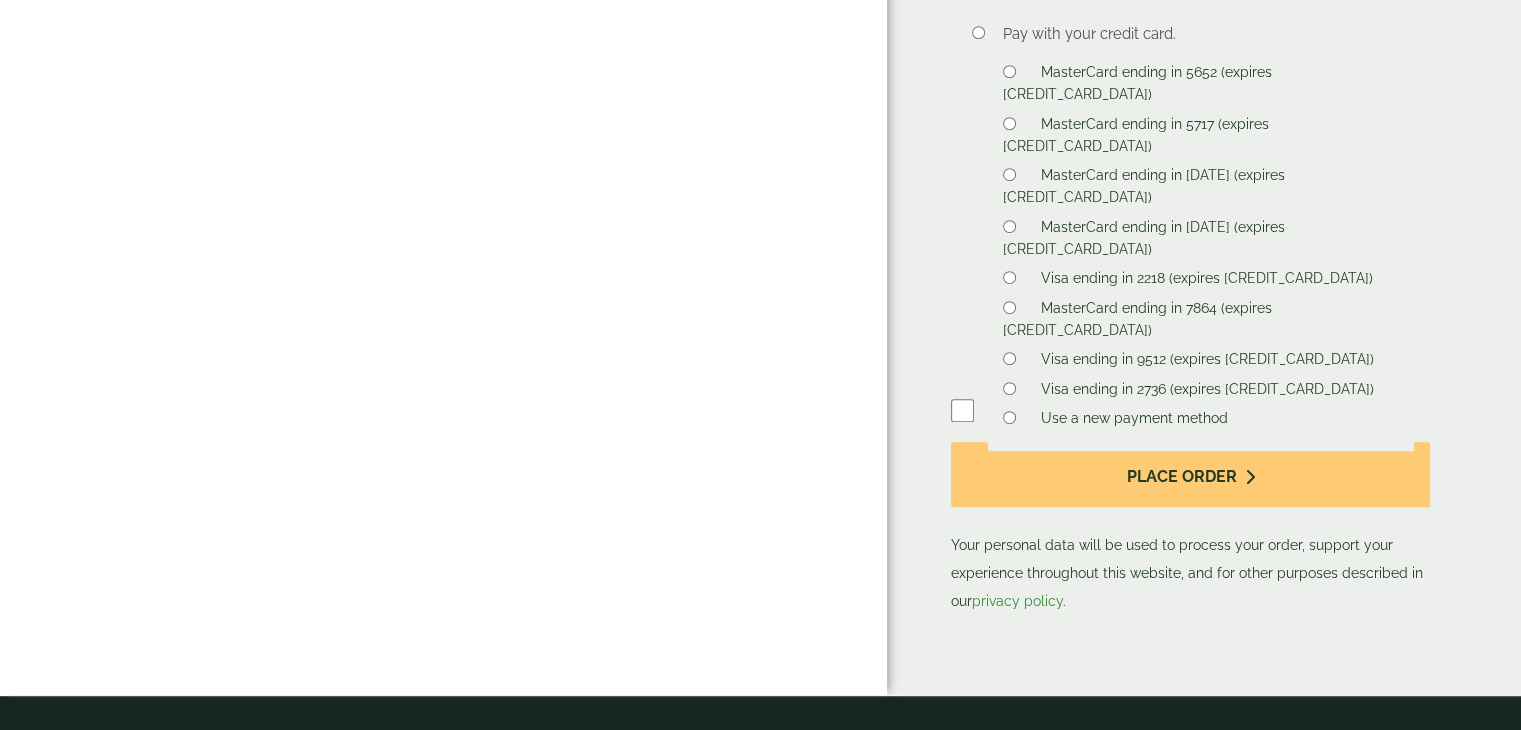scroll, scrollTop: 964, scrollLeft: 0, axis: vertical 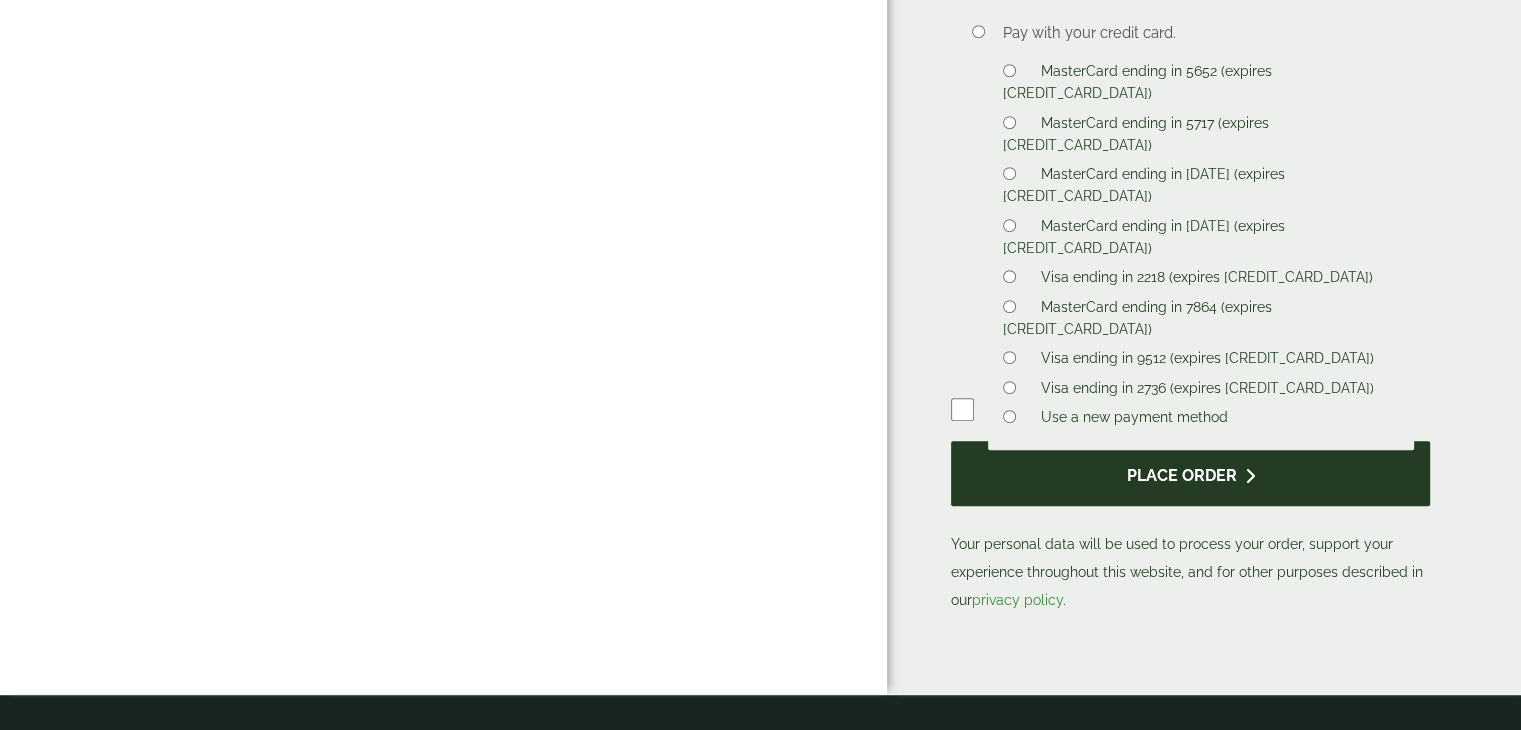 click on "Place order" at bounding box center [1190, 473] 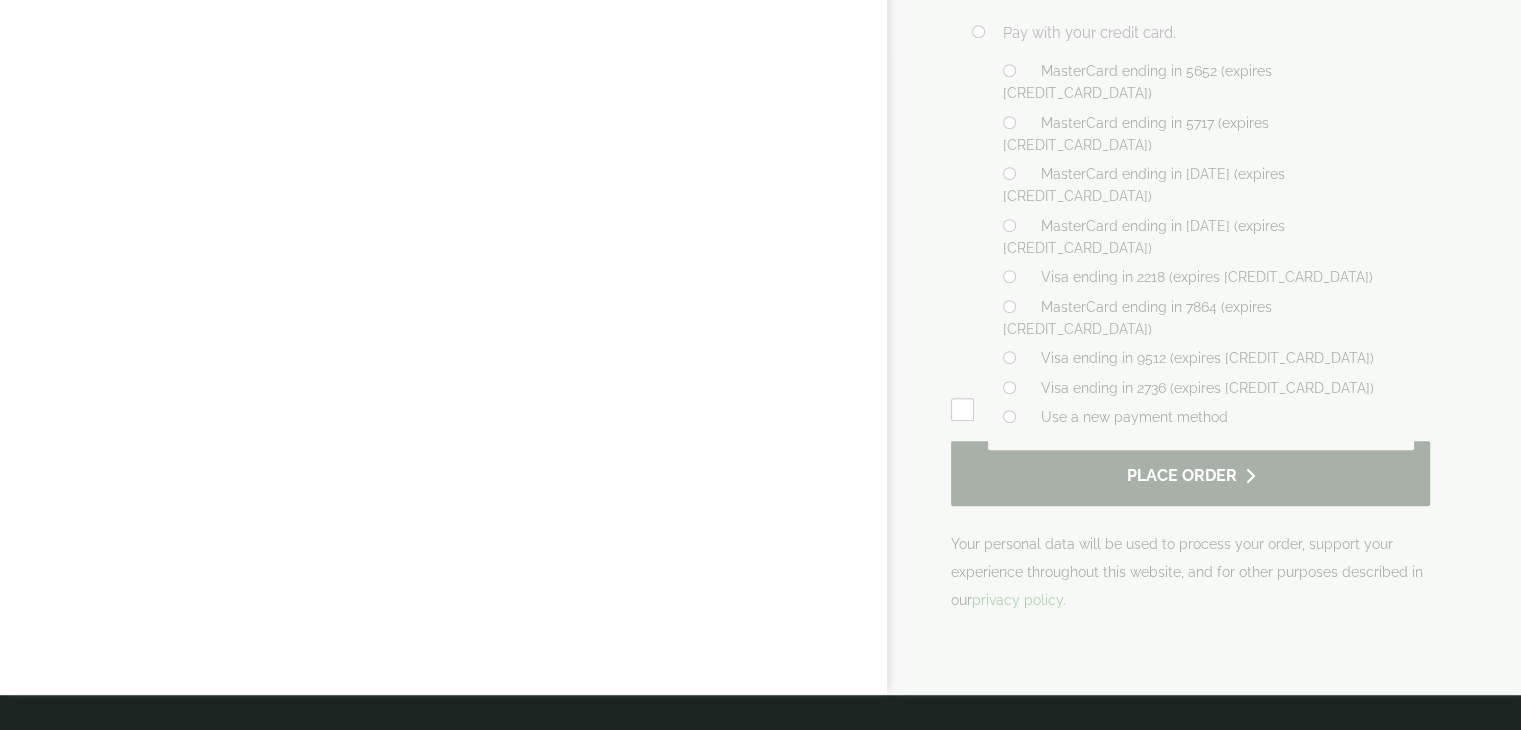 scroll, scrollTop: 0, scrollLeft: 0, axis: both 